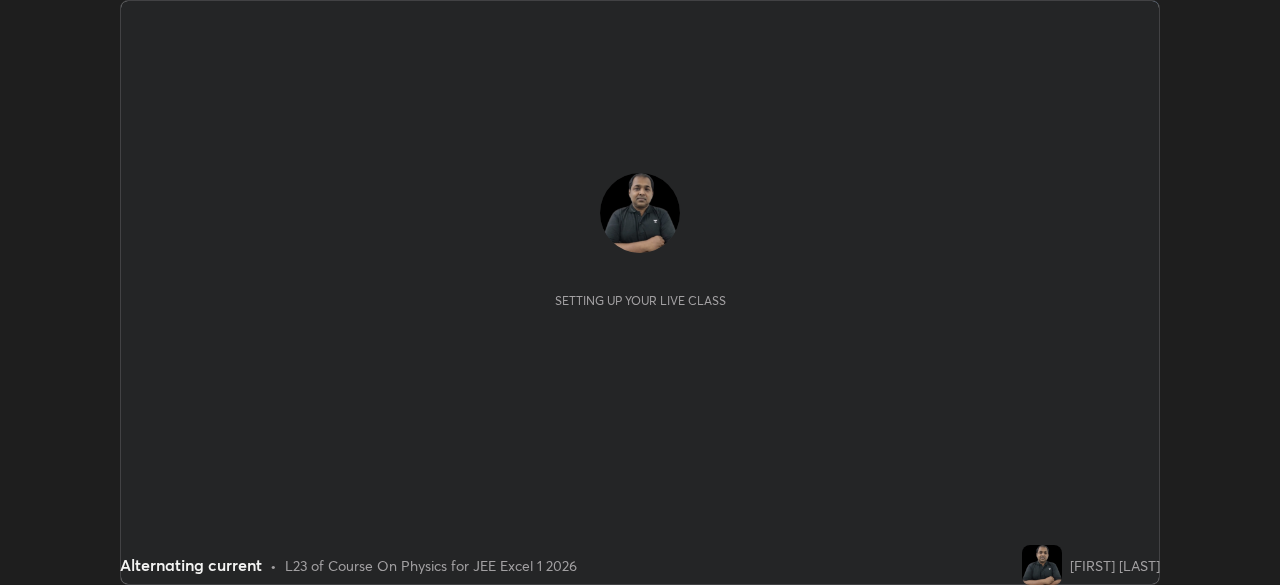scroll, scrollTop: 0, scrollLeft: 0, axis: both 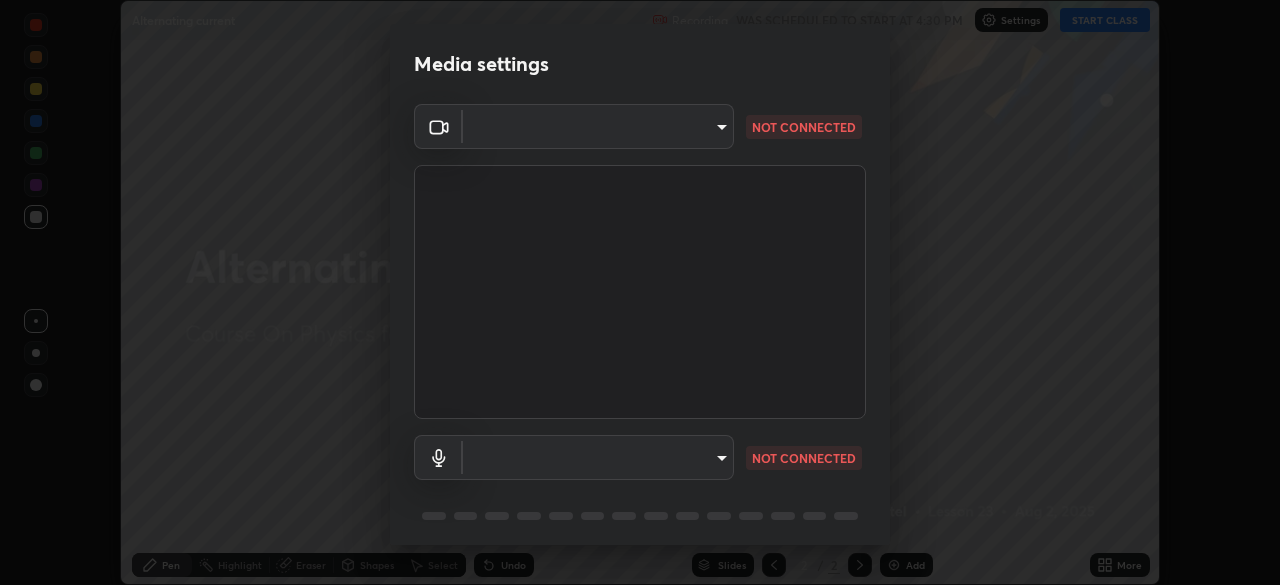 type on "b8f713a0fc2a4668ccd3874ce8ab2703f20e86d9f817921f365c1c4f78ca7a2c" 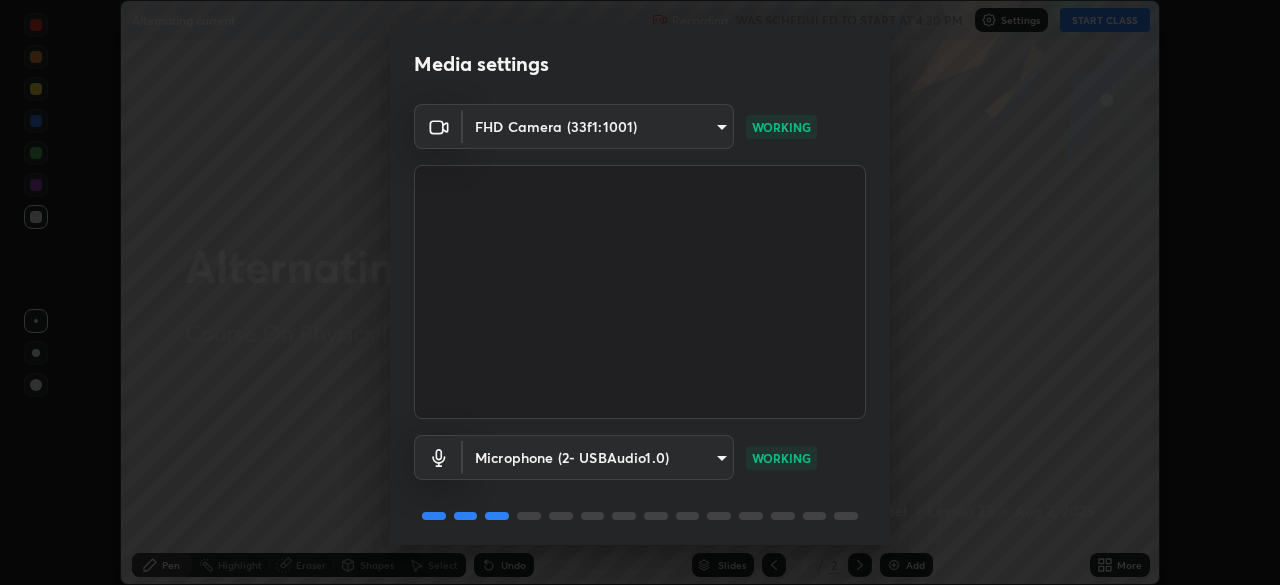 scroll, scrollTop: 71, scrollLeft: 0, axis: vertical 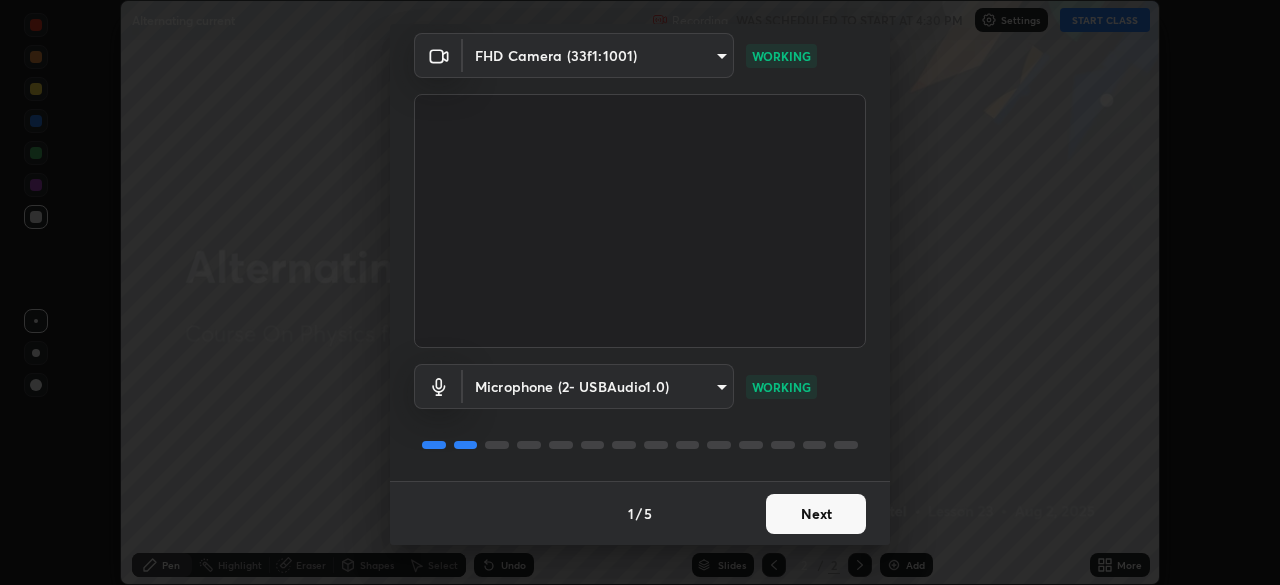 click on "Next" at bounding box center (816, 514) 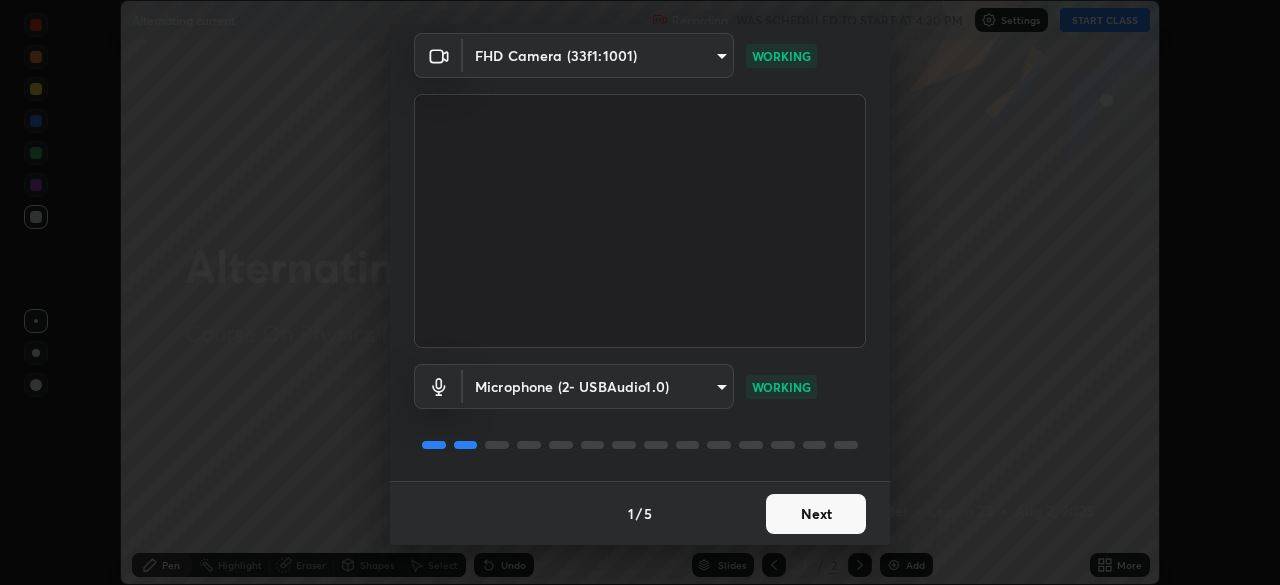 scroll, scrollTop: 0, scrollLeft: 0, axis: both 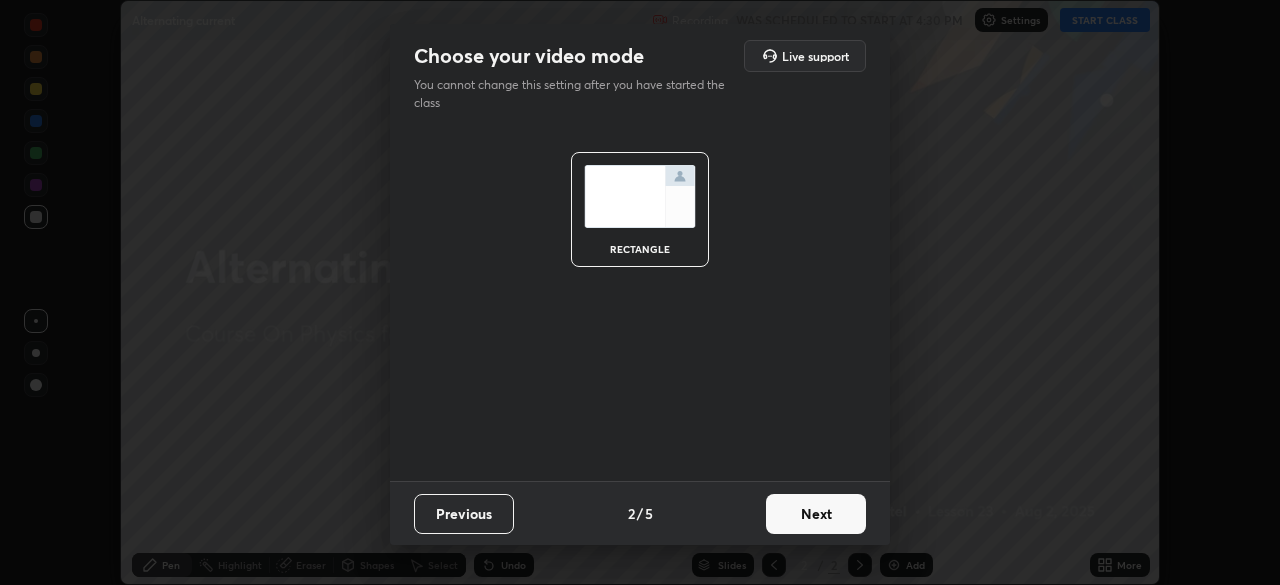 click on "Next" at bounding box center [816, 514] 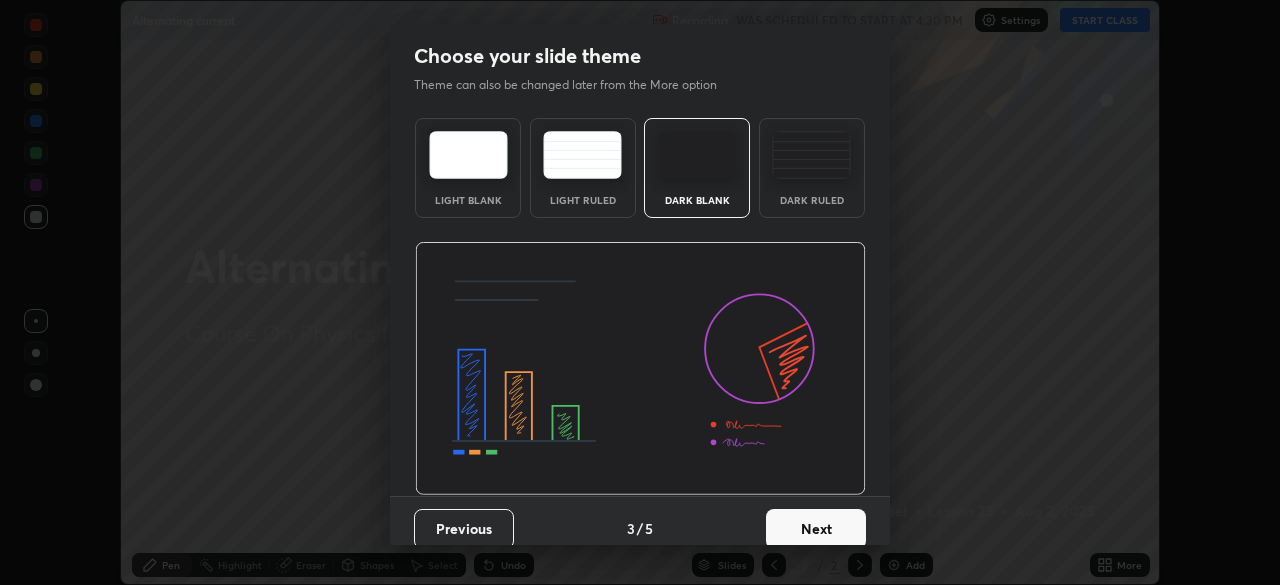 click on "Next" at bounding box center [816, 529] 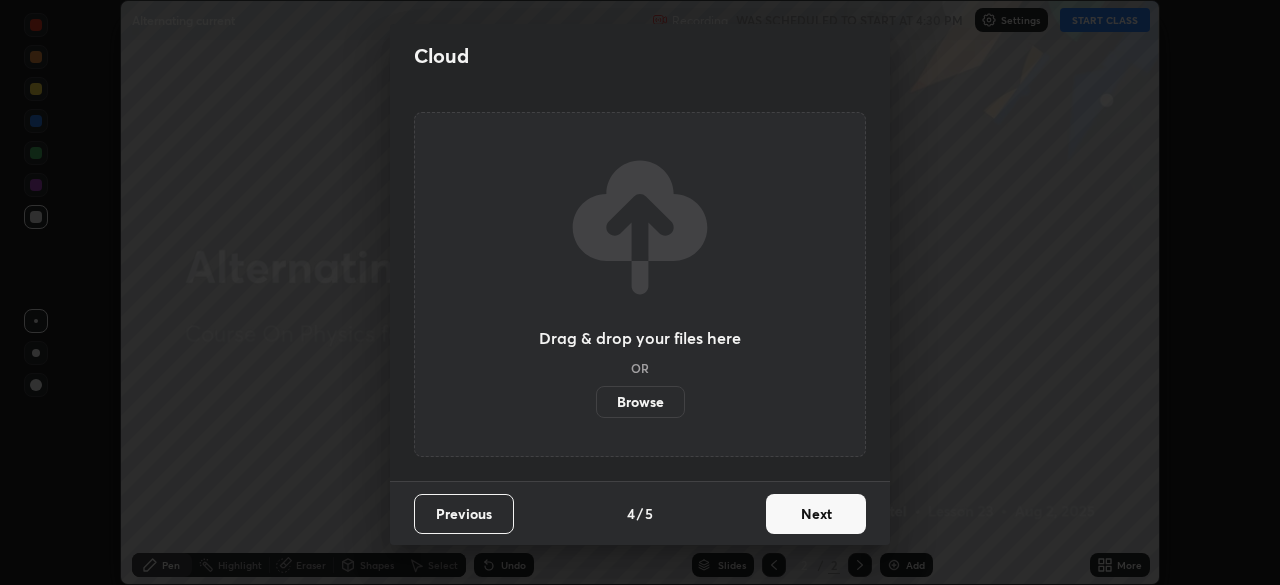 click on "Next" at bounding box center [816, 514] 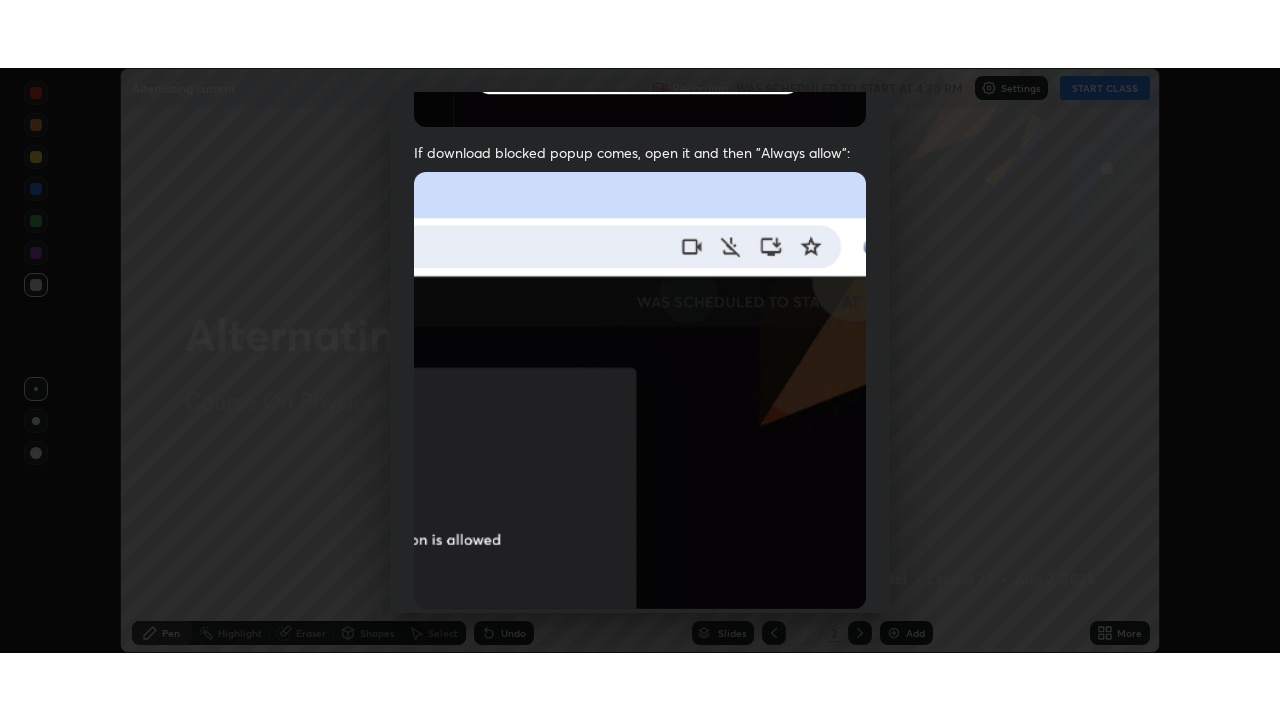 scroll, scrollTop: 479, scrollLeft: 0, axis: vertical 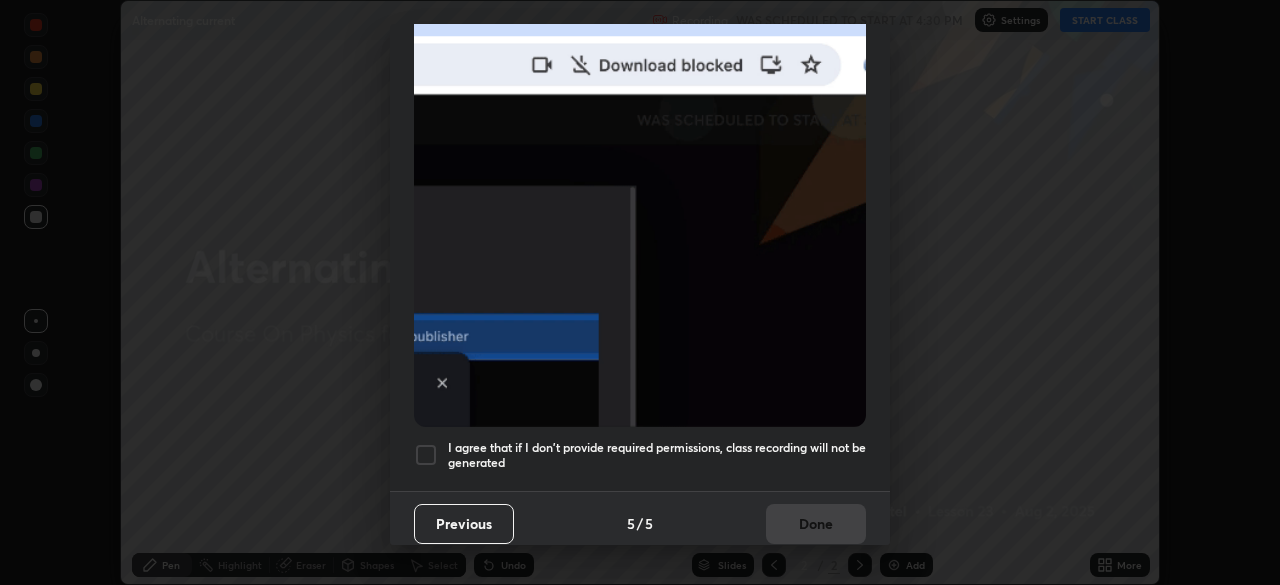 click on "I agree that if I don't provide required permissions, class recording will not be generated" at bounding box center [657, 455] 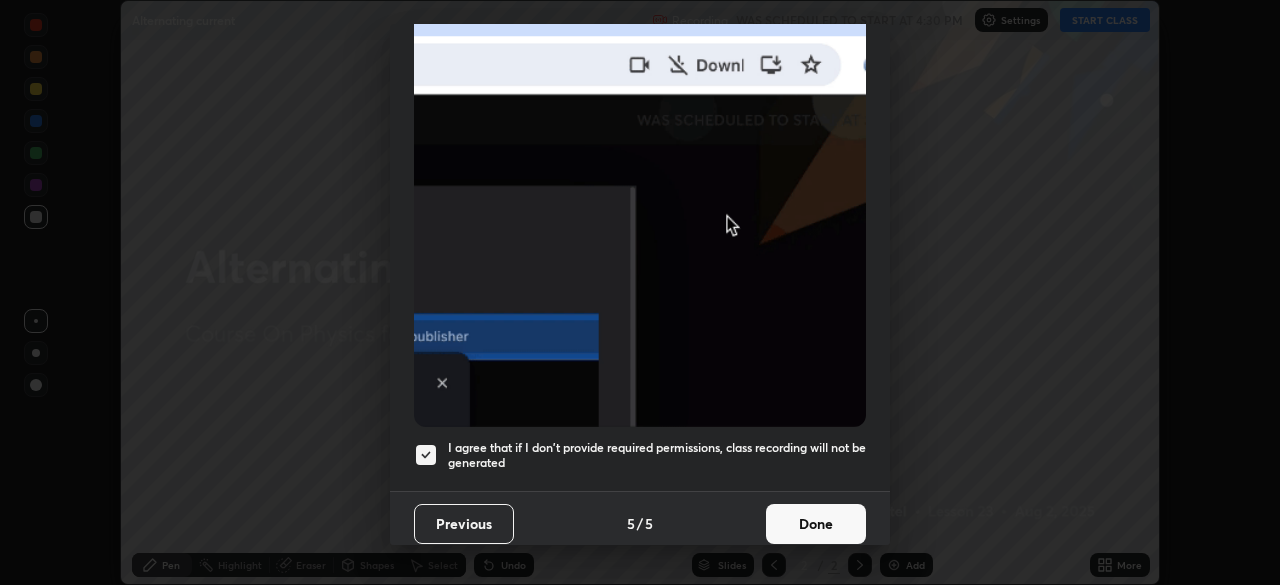 click on "Done" at bounding box center [816, 524] 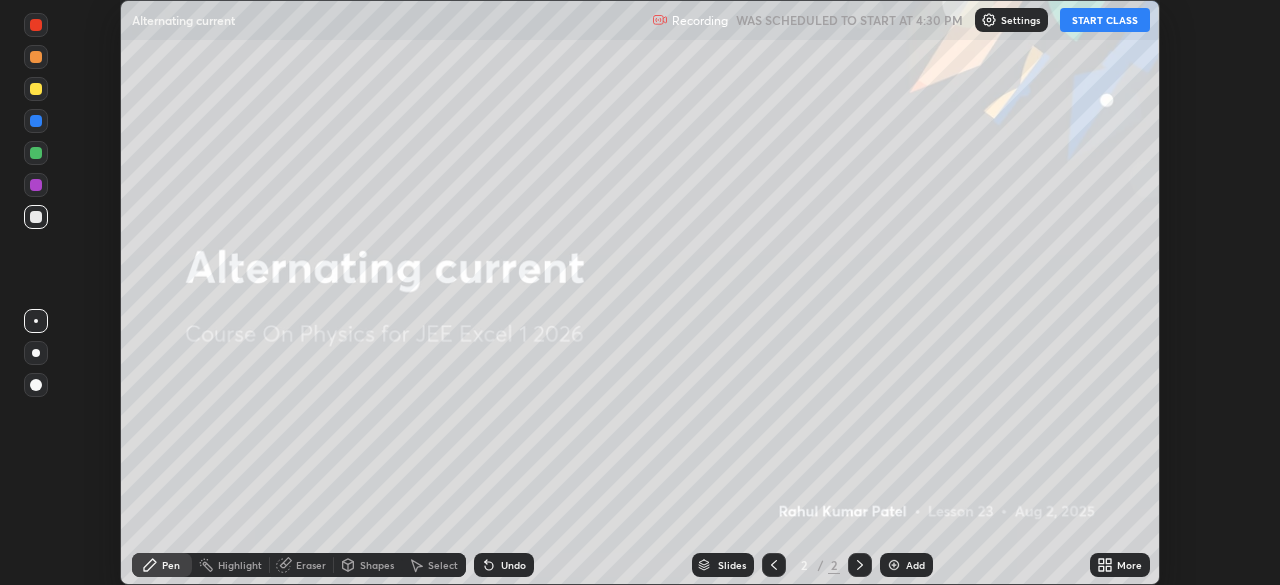 click on "START CLASS" at bounding box center (1105, 20) 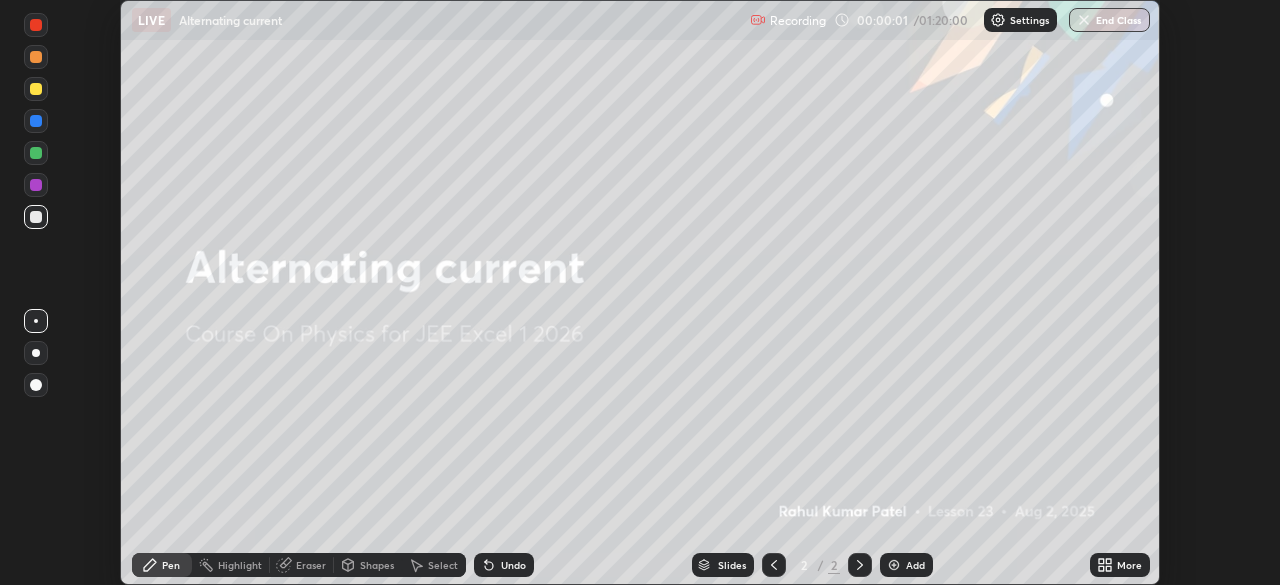 click on "Add" at bounding box center (906, 565) 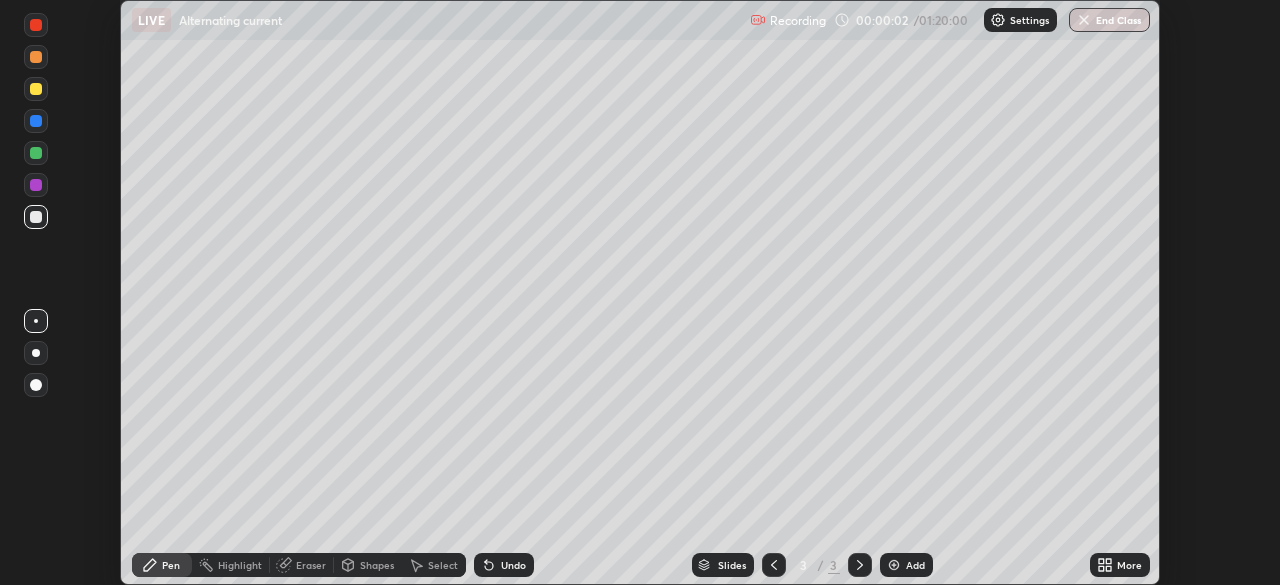 click 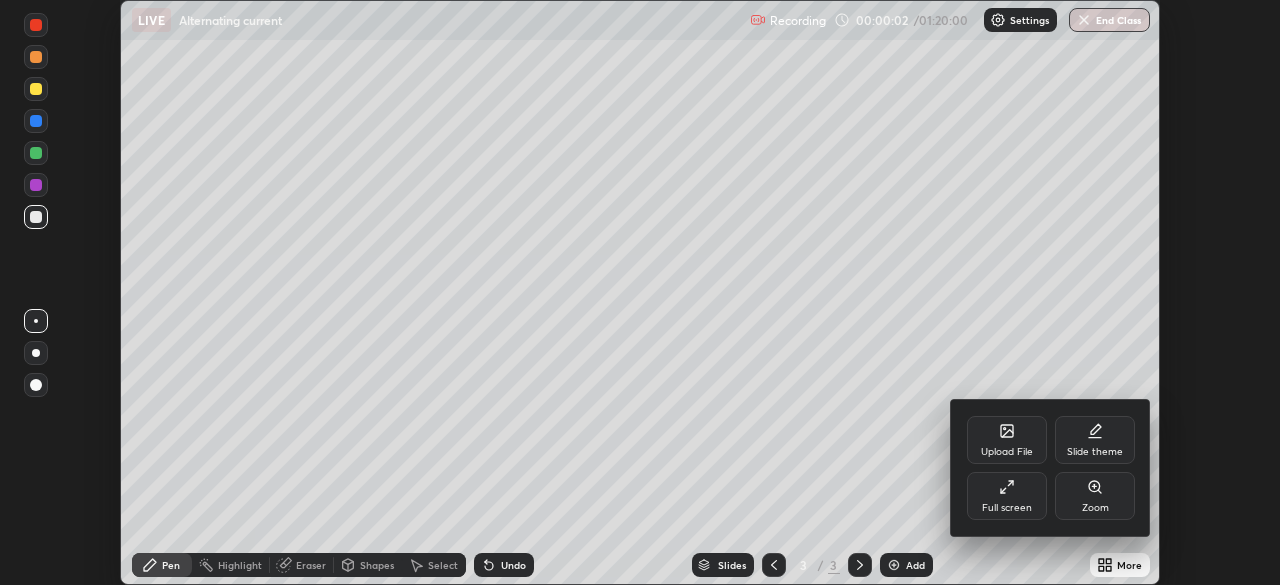 click on "Full screen" at bounding box center (1007, 496) 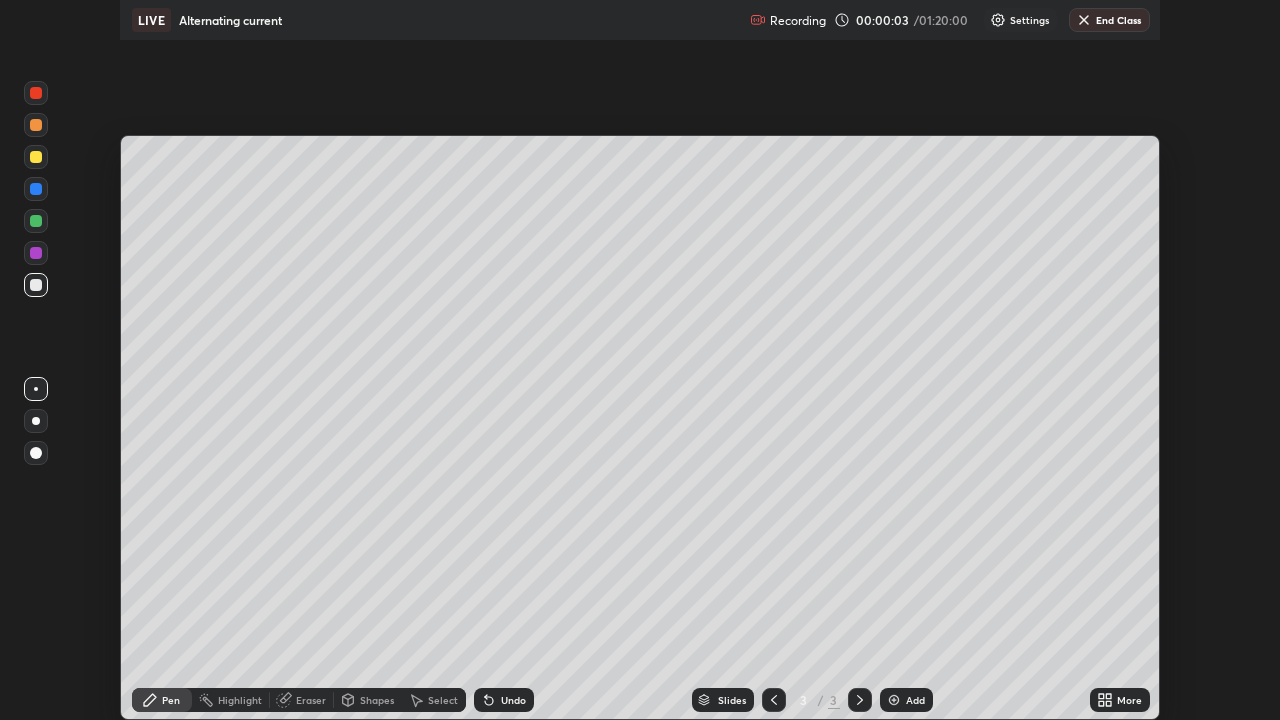 scroll, scrollTop: 99280, scrollLeft: 98720, axis: both 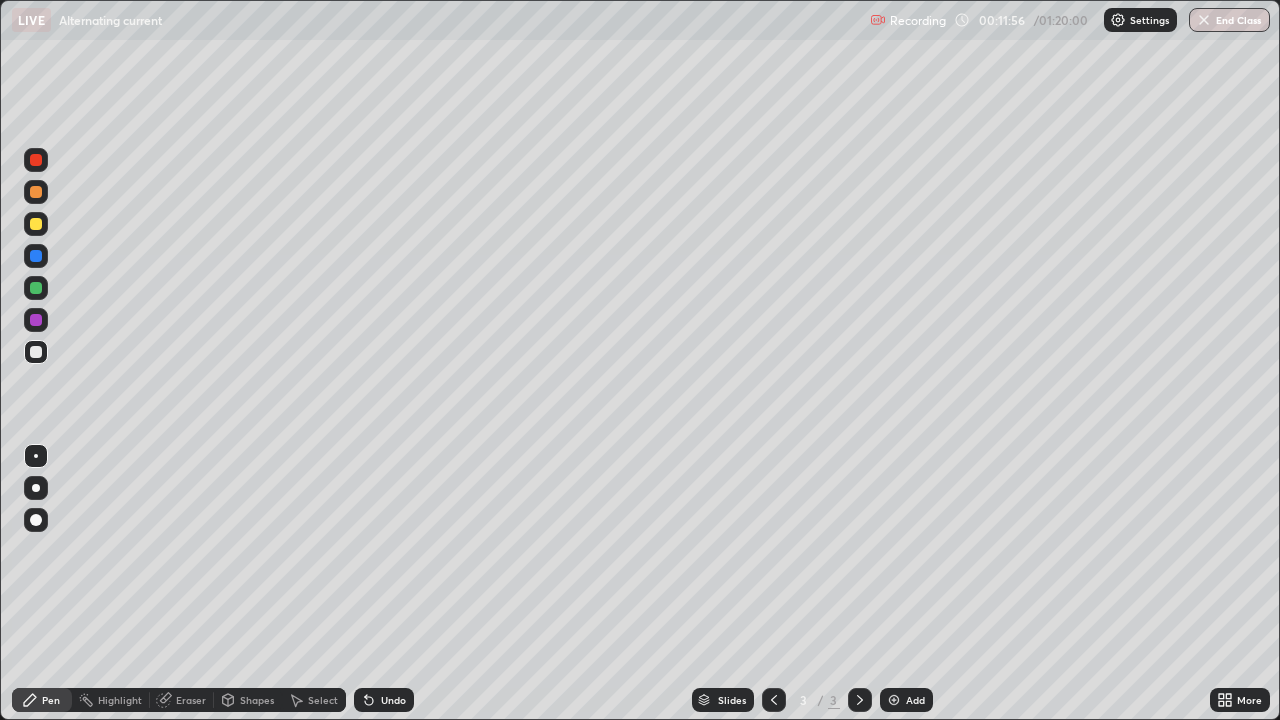 click at bounding box center [36, 192] 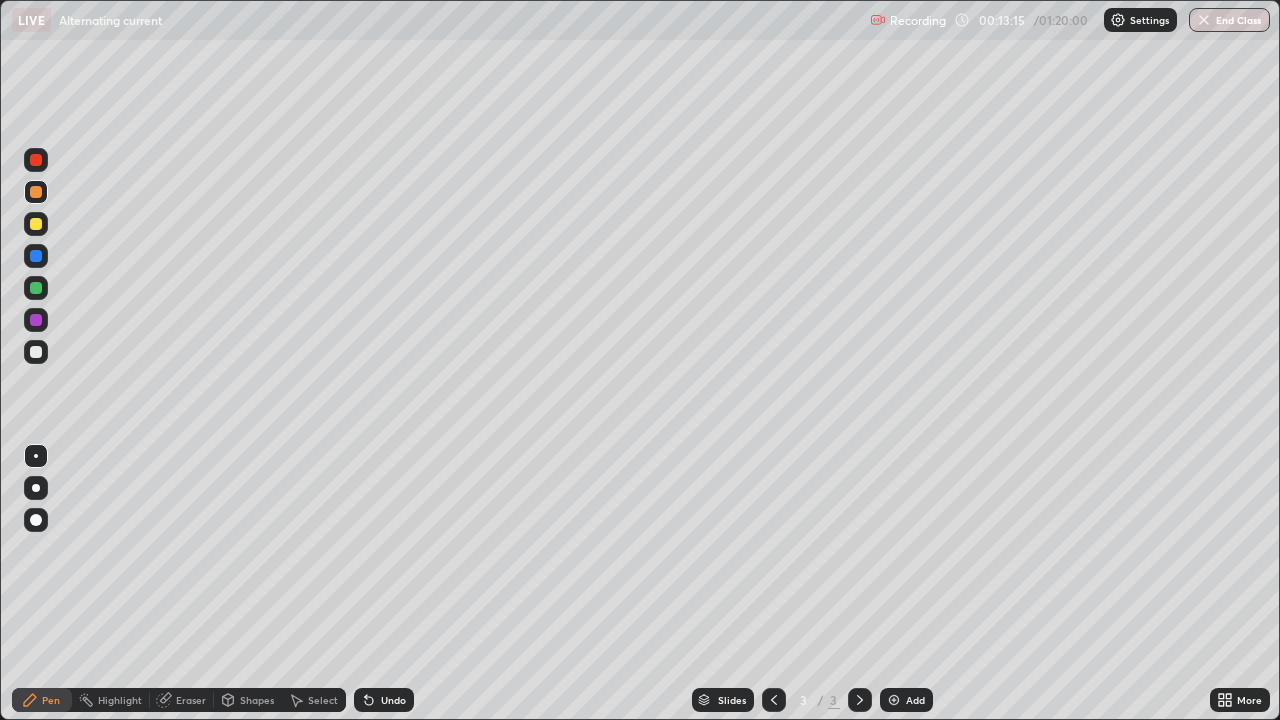 click at bounding box center [36, 224] 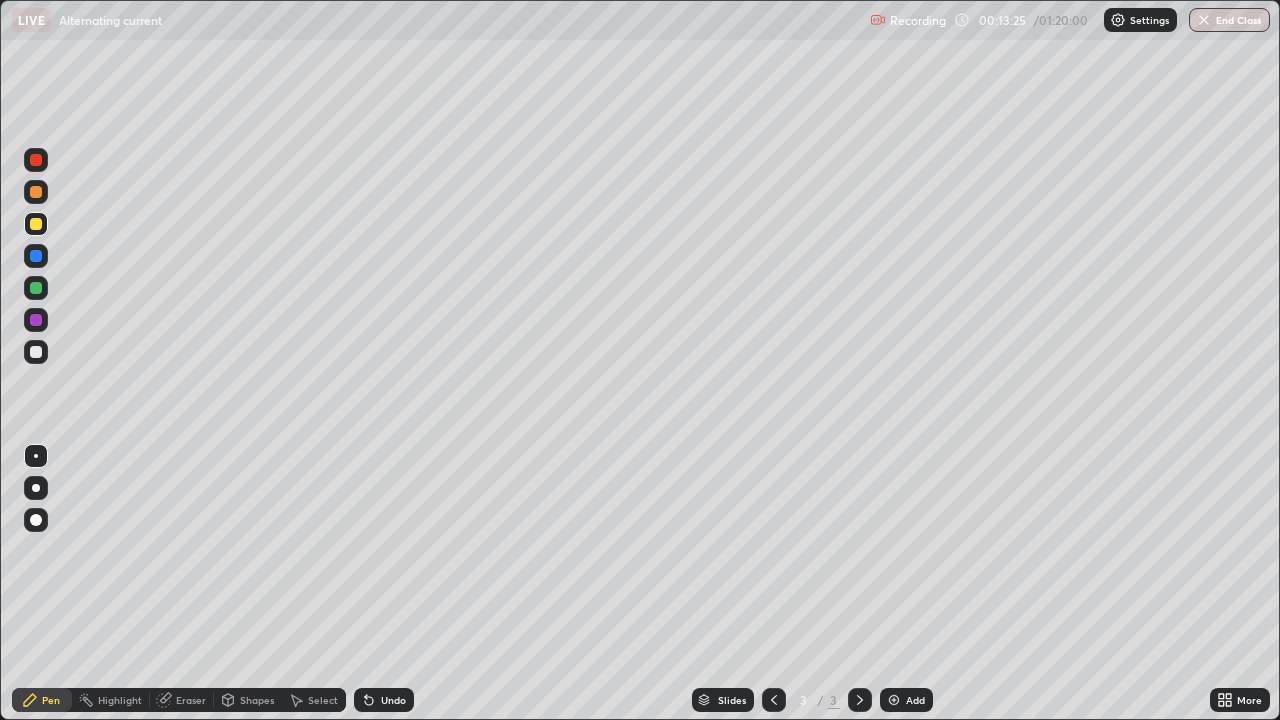 click at bounding box center (36, 288) 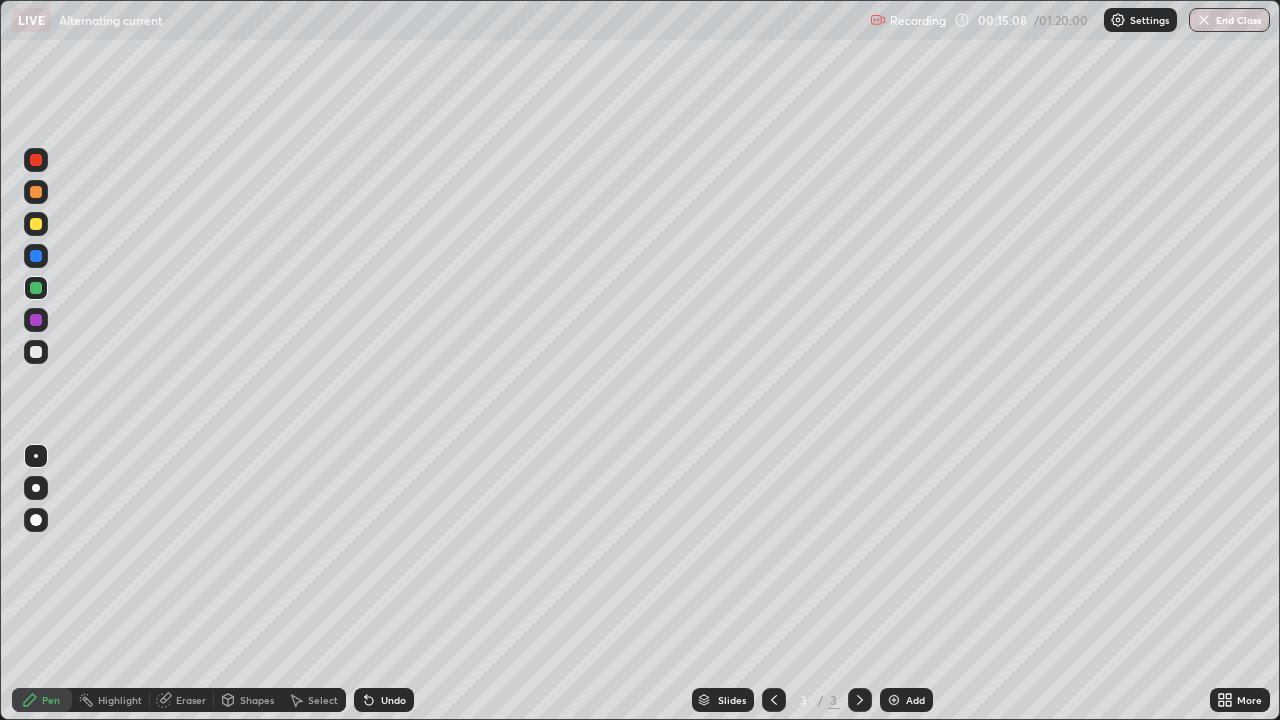 click on "Add" at bounding box center (906, 700) 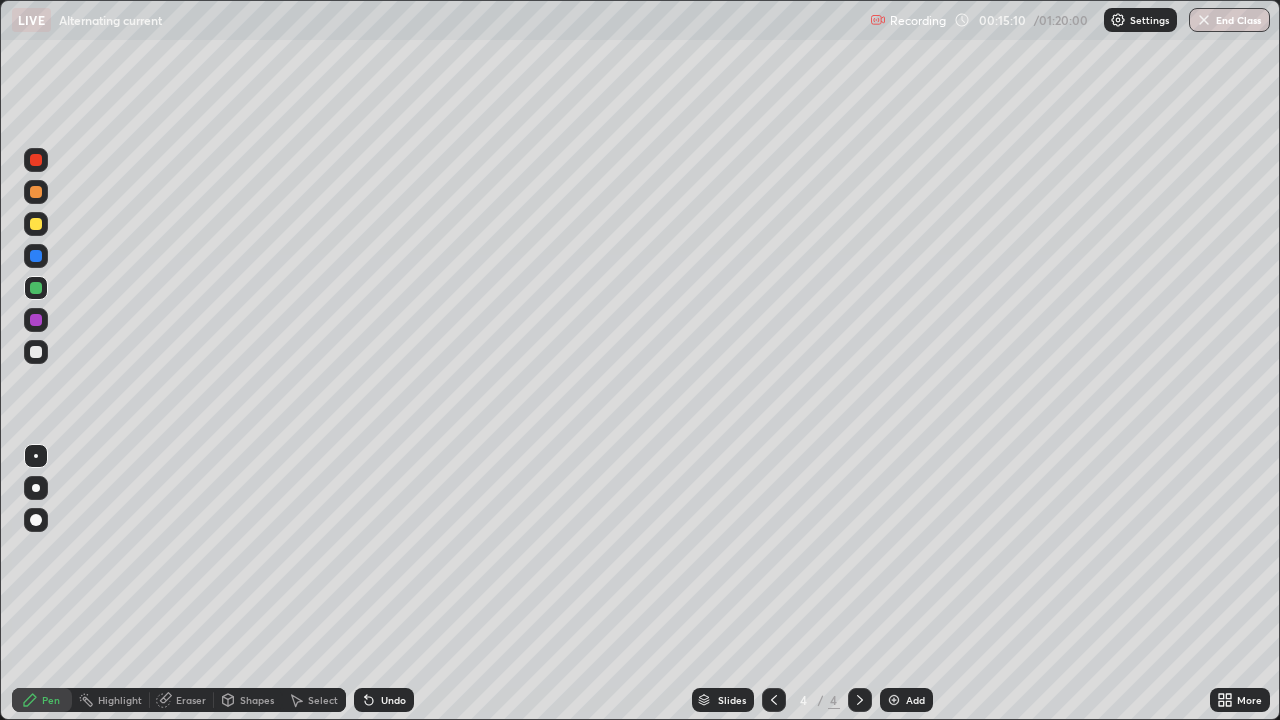 click at bounding box center [36, 192] 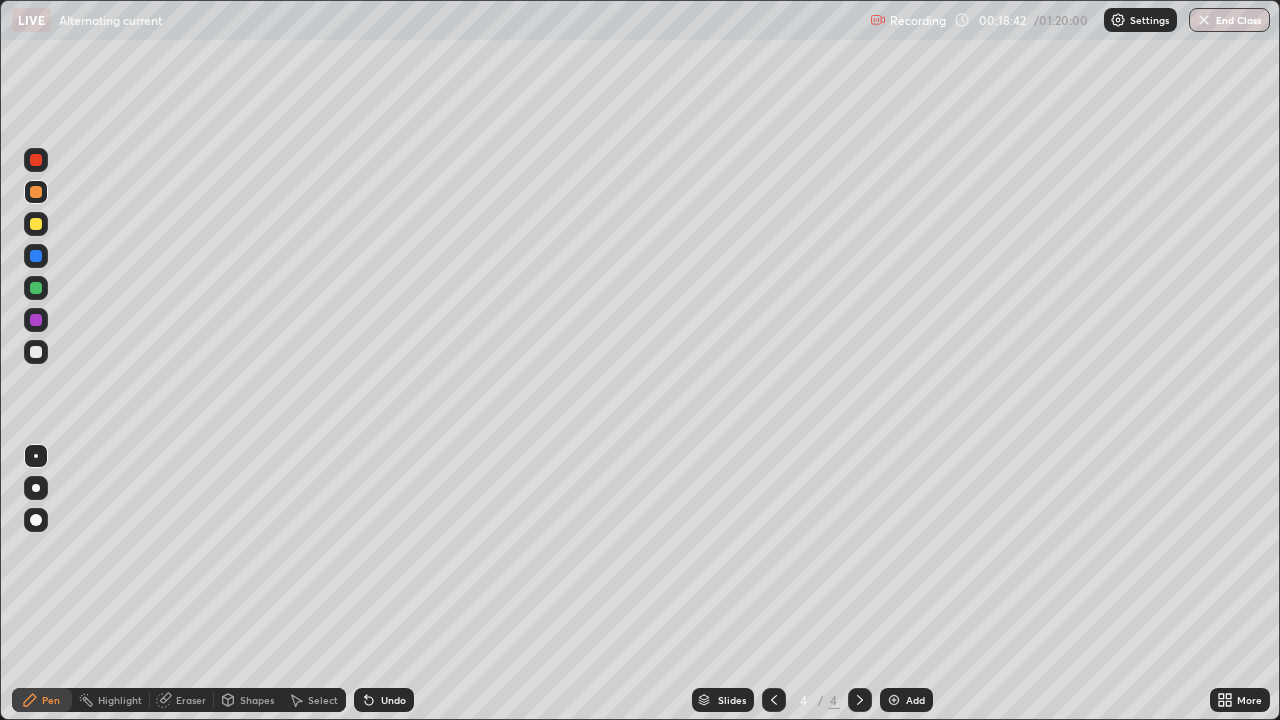 click at bounding box center [36, 288] 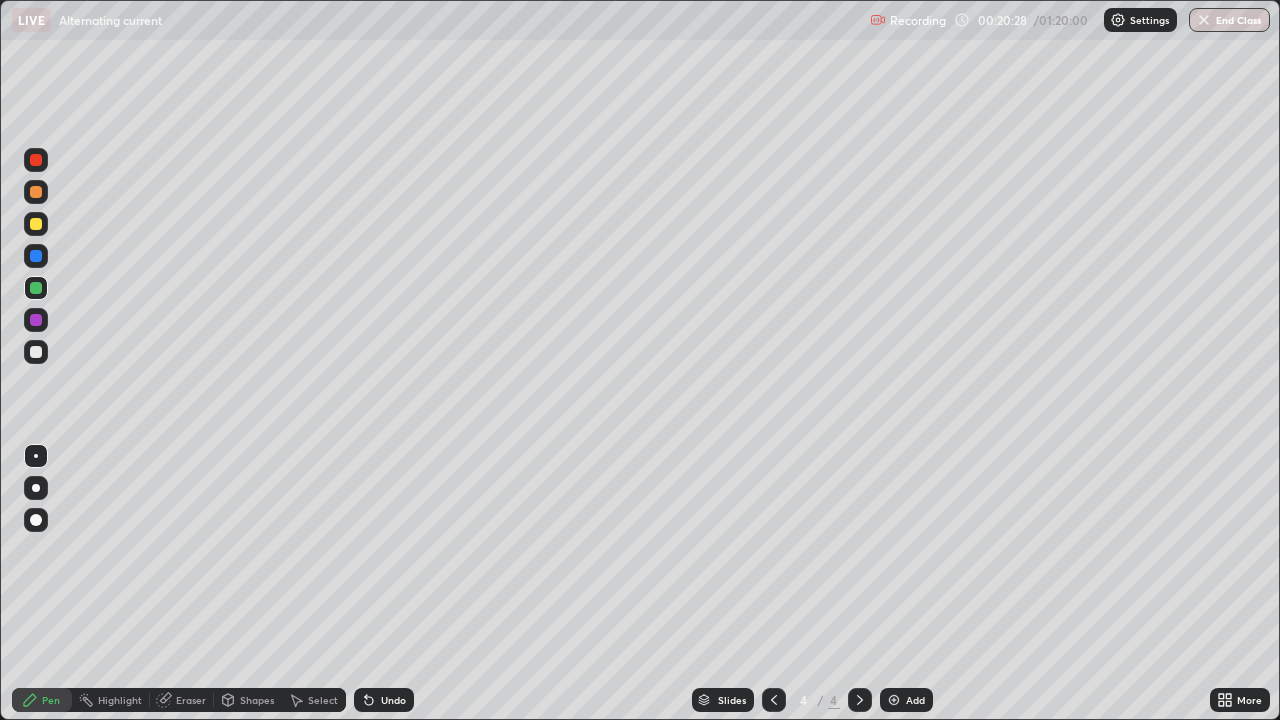 click at bounding box center [36, 320] 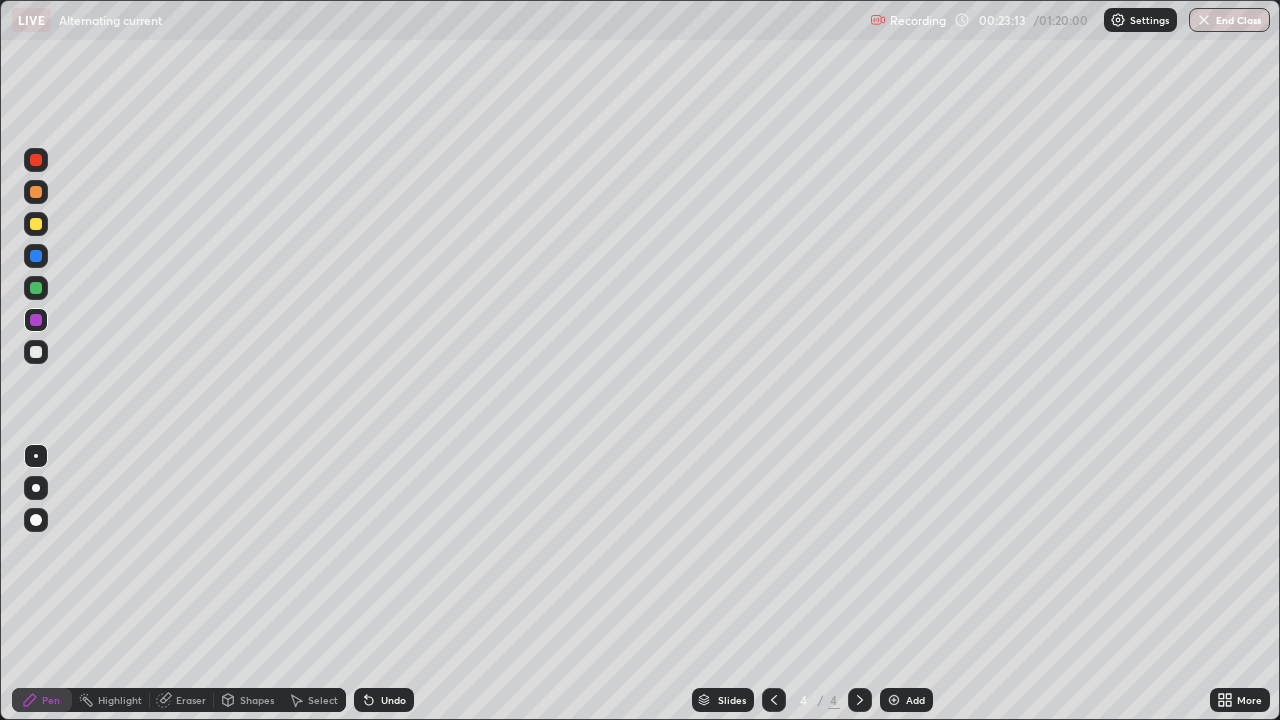 click on "Add" at bounding box center [915, 700] 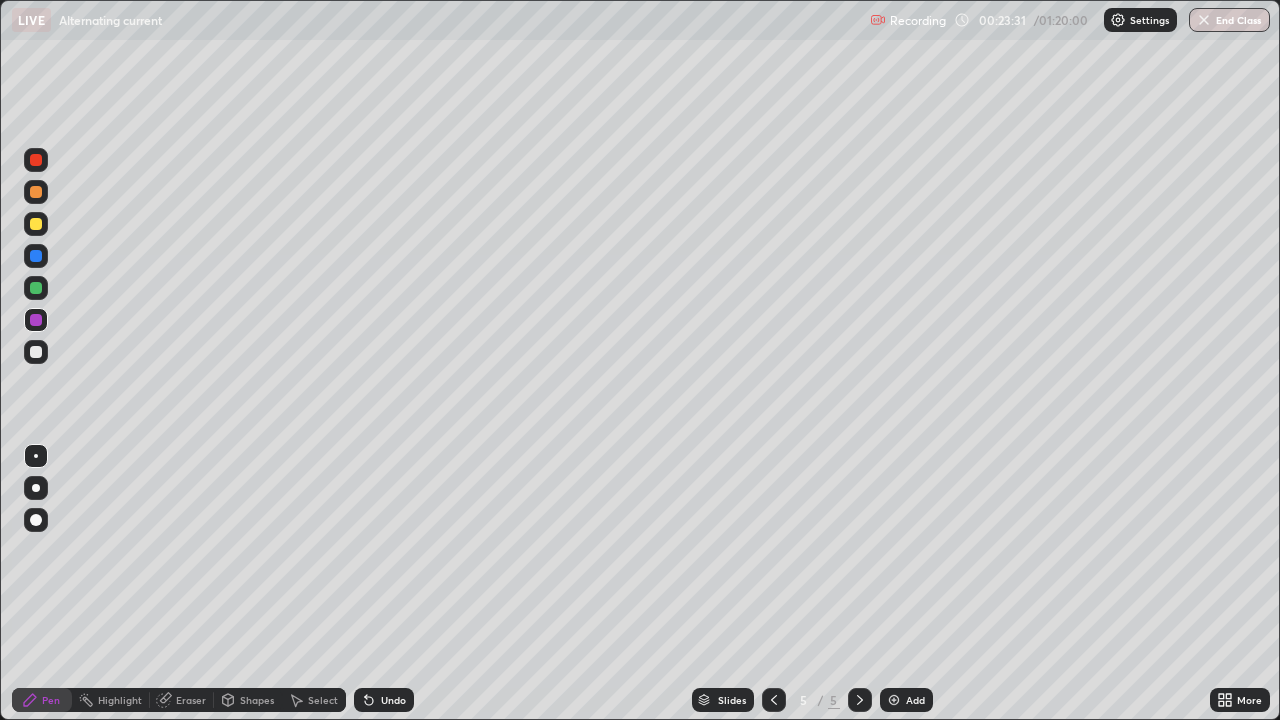 click on "Undo" at bounding box center (384, 700) 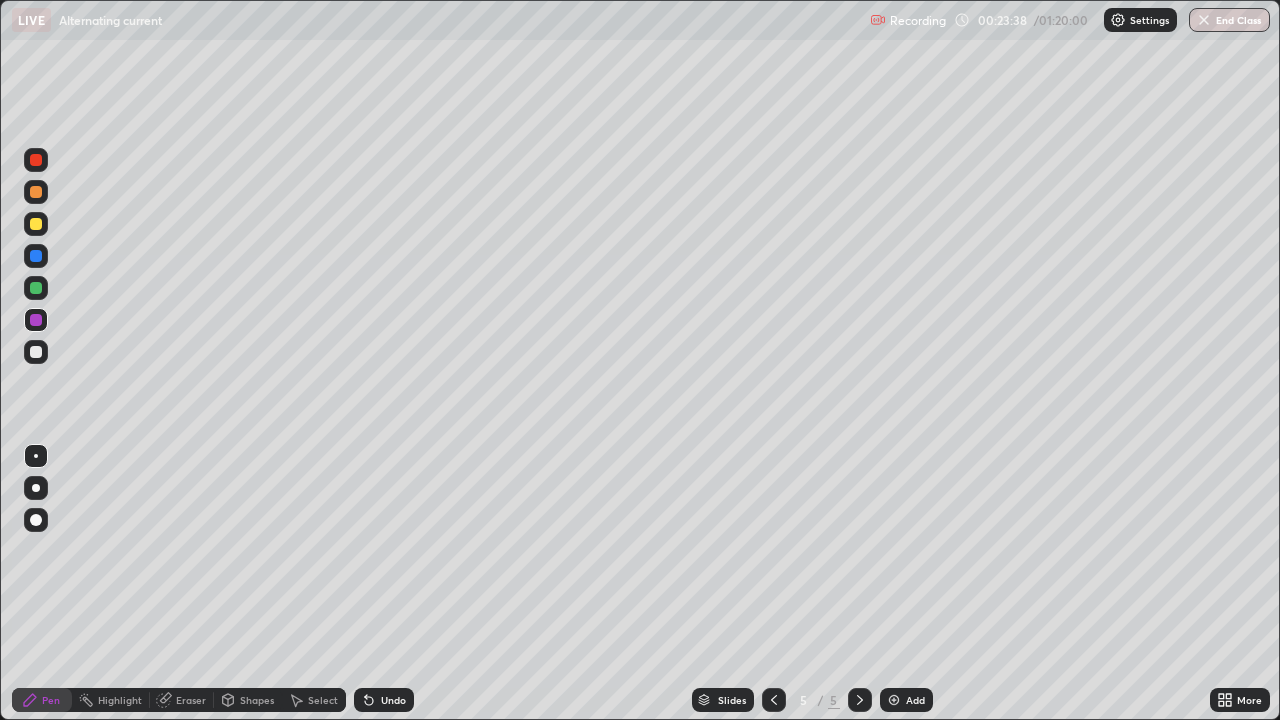 click on "Undo" at bounding box center [384, 700] 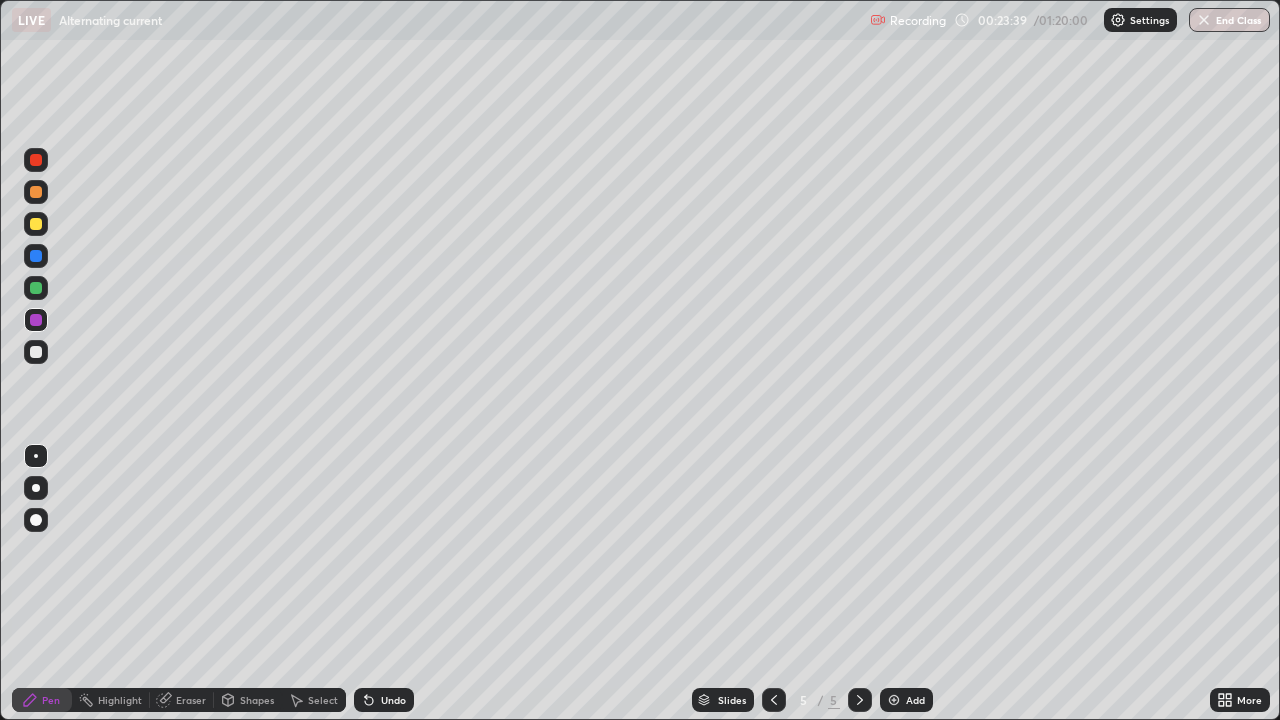 click on "Undo" at bounding box center (393, 700) 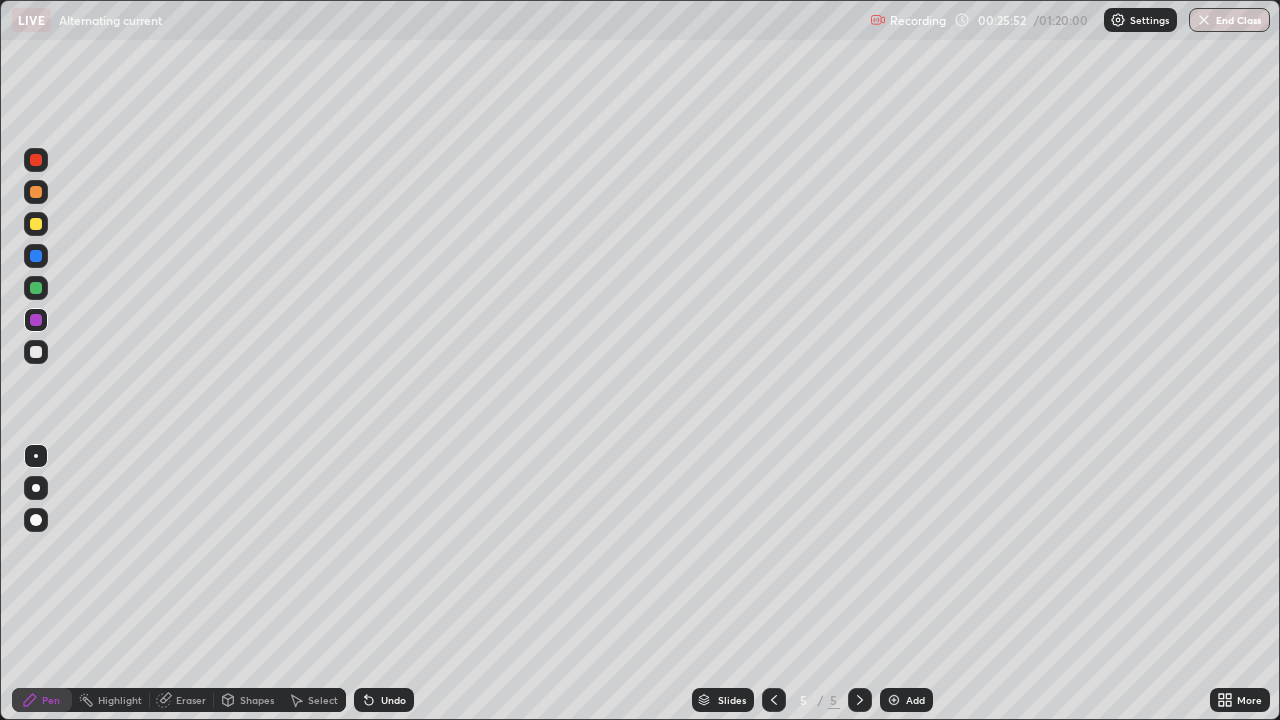 click on "Eraser" at bounding box center (191, 700) 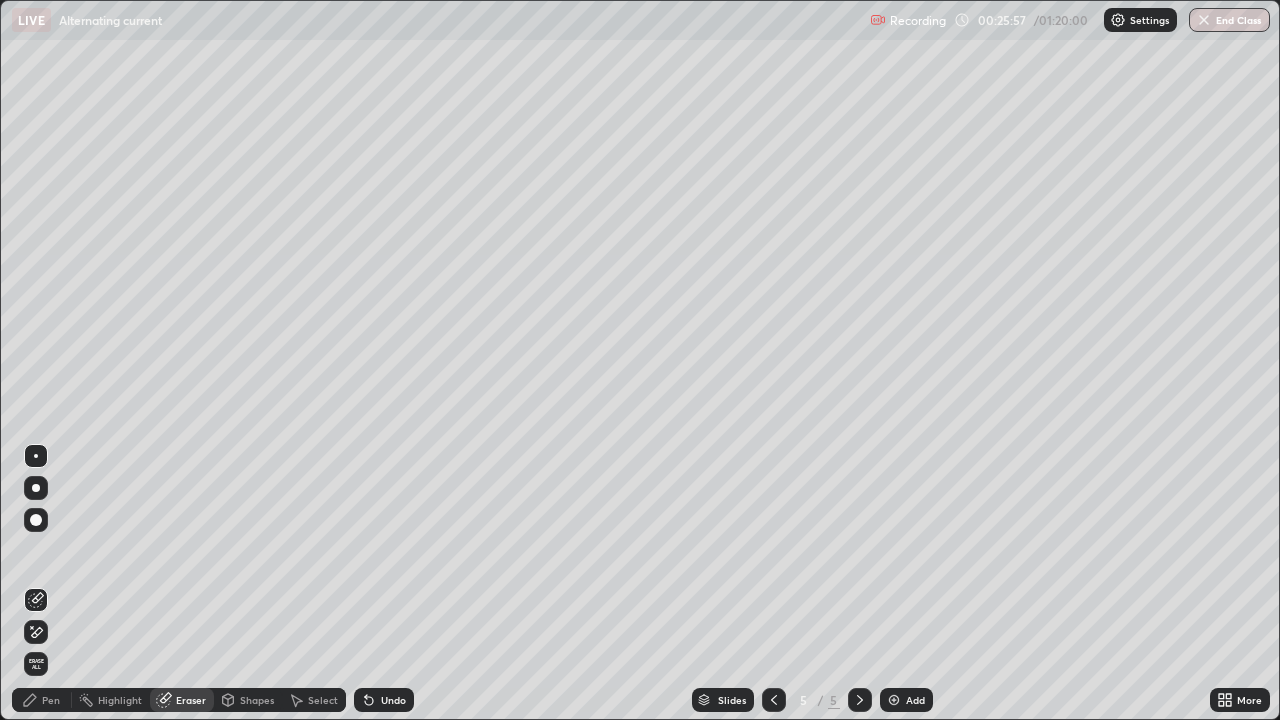 click on "Undo" at bounding box center [384, 700] 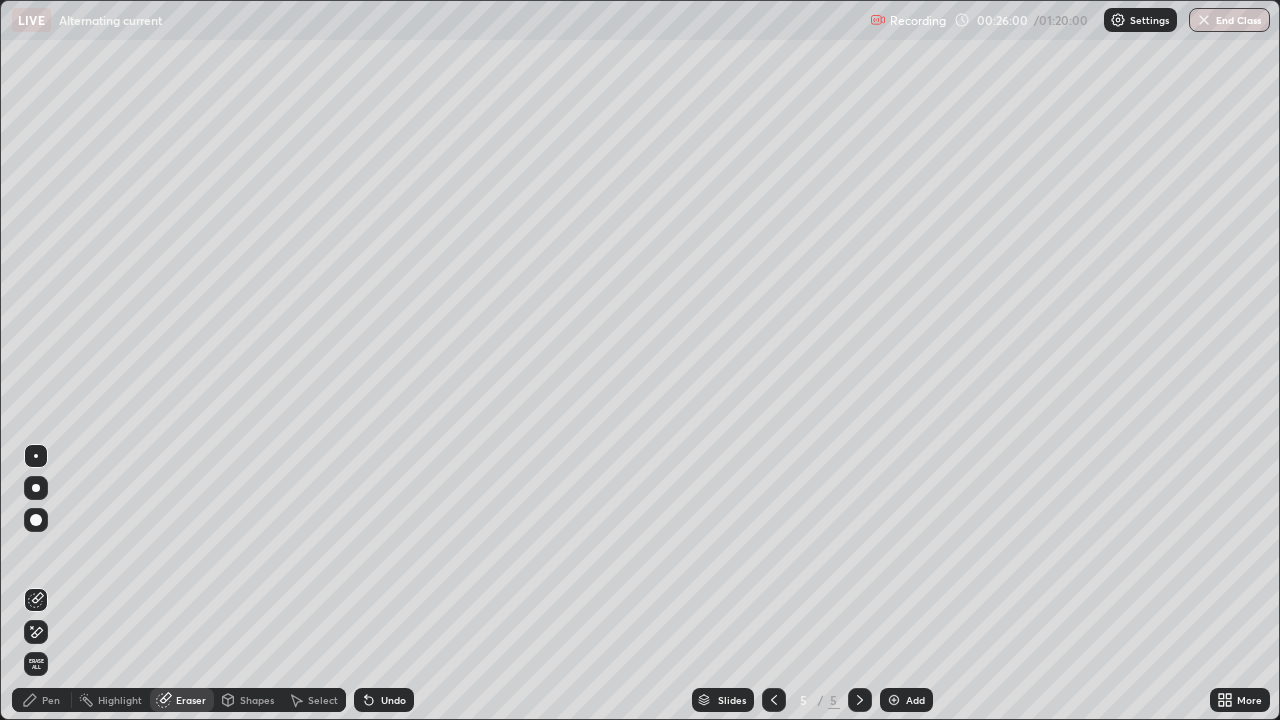 click 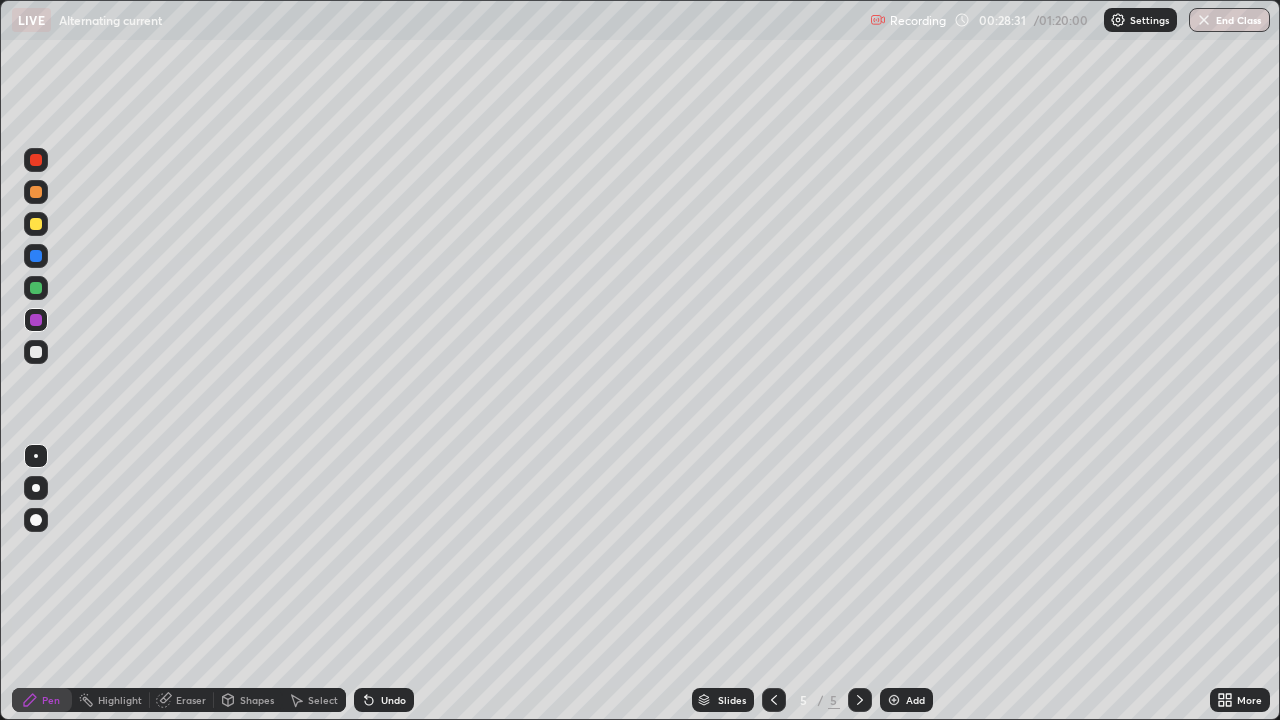 click at bounding box center (36, 288) 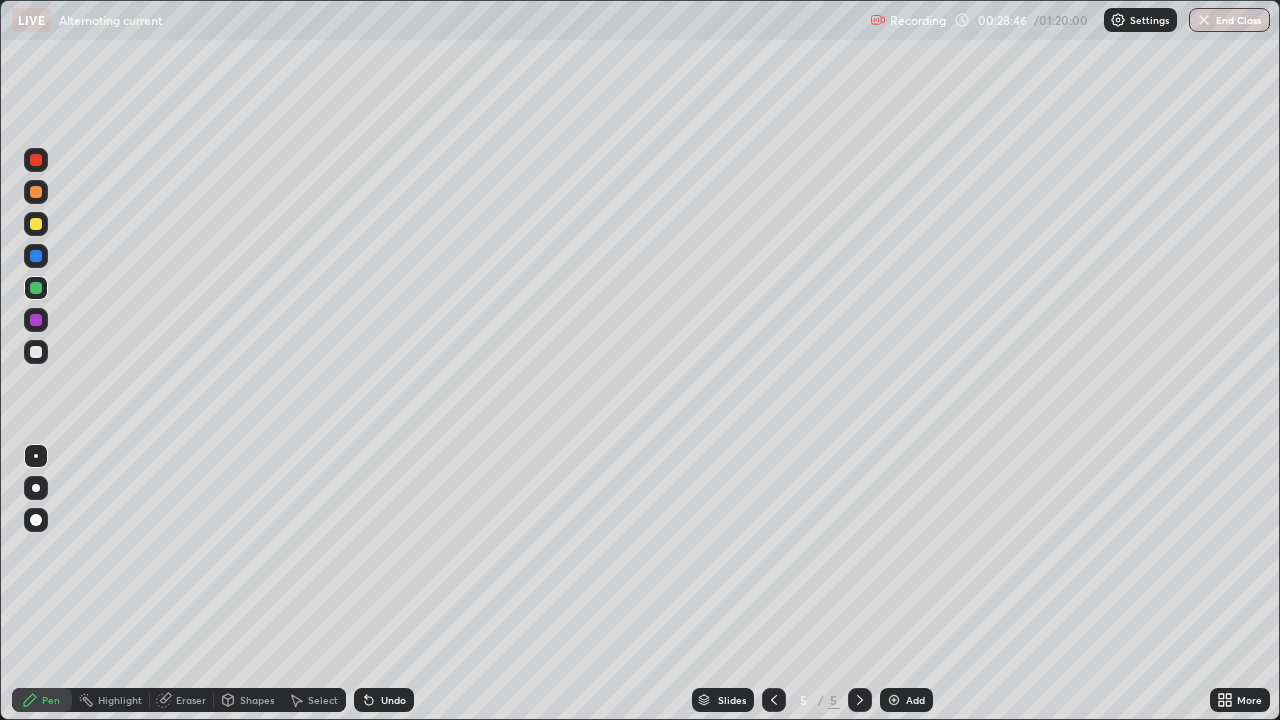 click on "Undo" at bounding box center (393, 700) 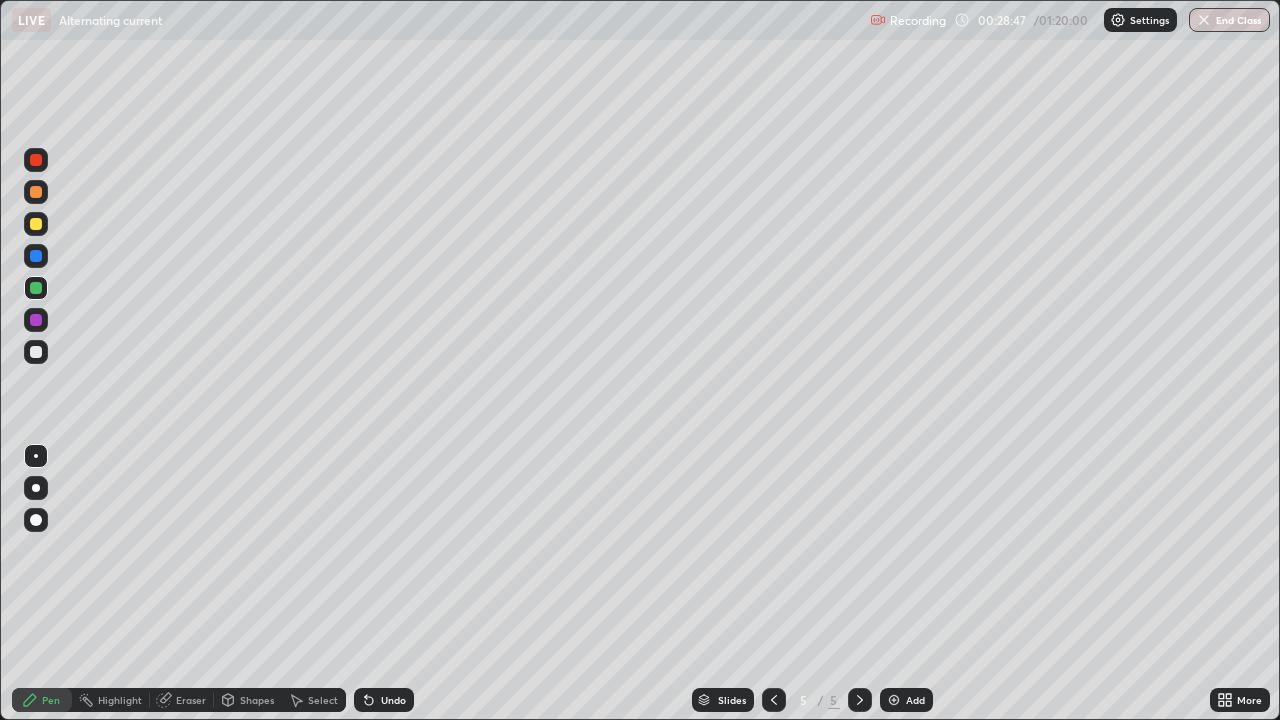 click on "Undo" at bounding box center (393, 700) 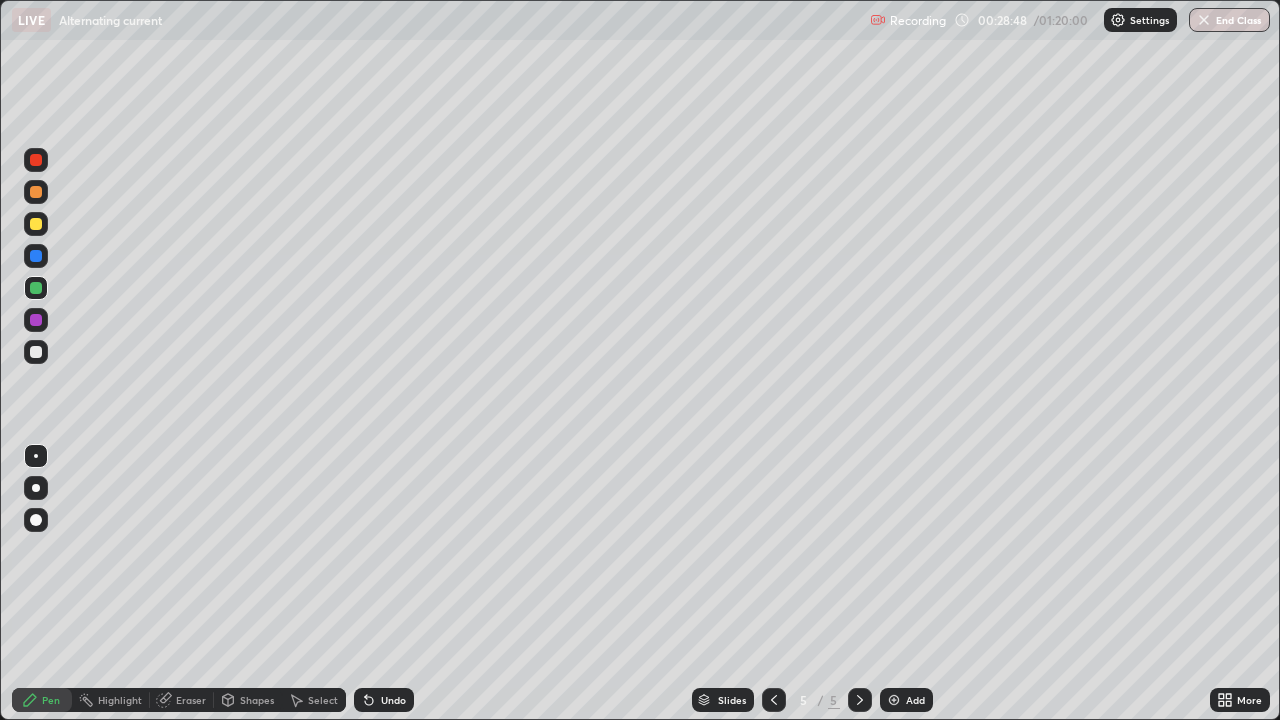 click on "Undo" at bounding box center [384, 700] 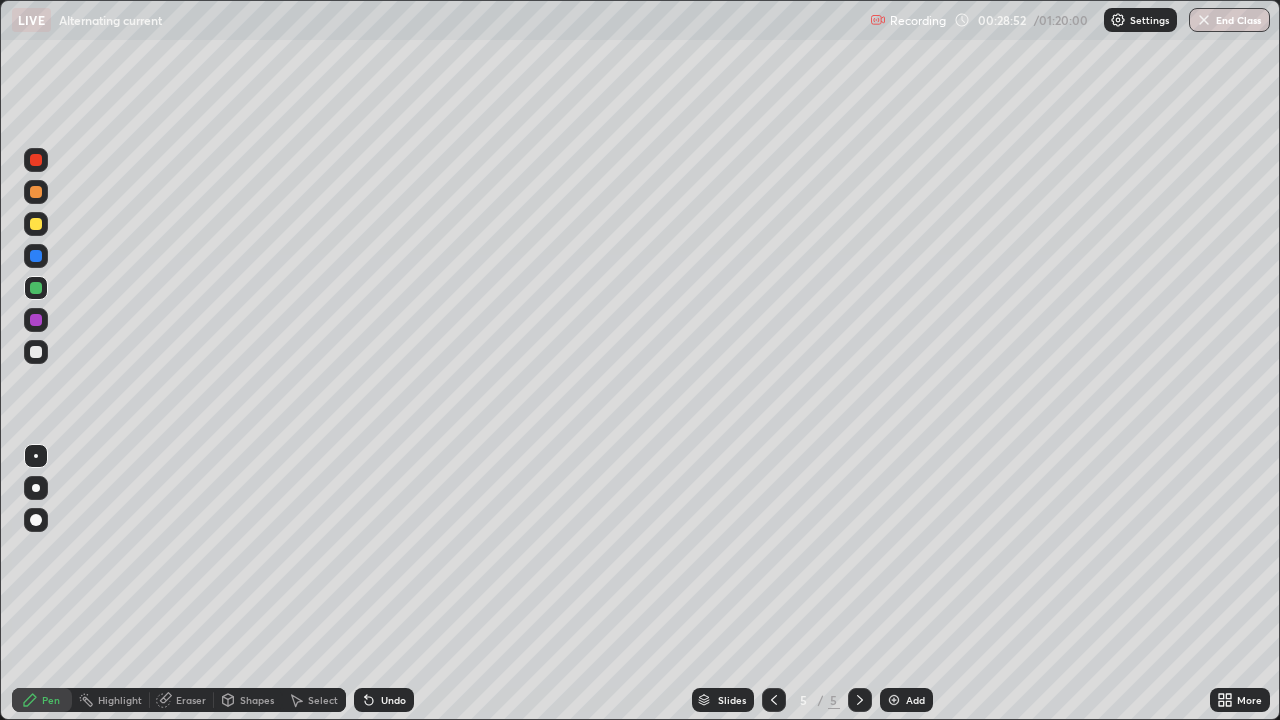 click at bounding box center (36, 256) 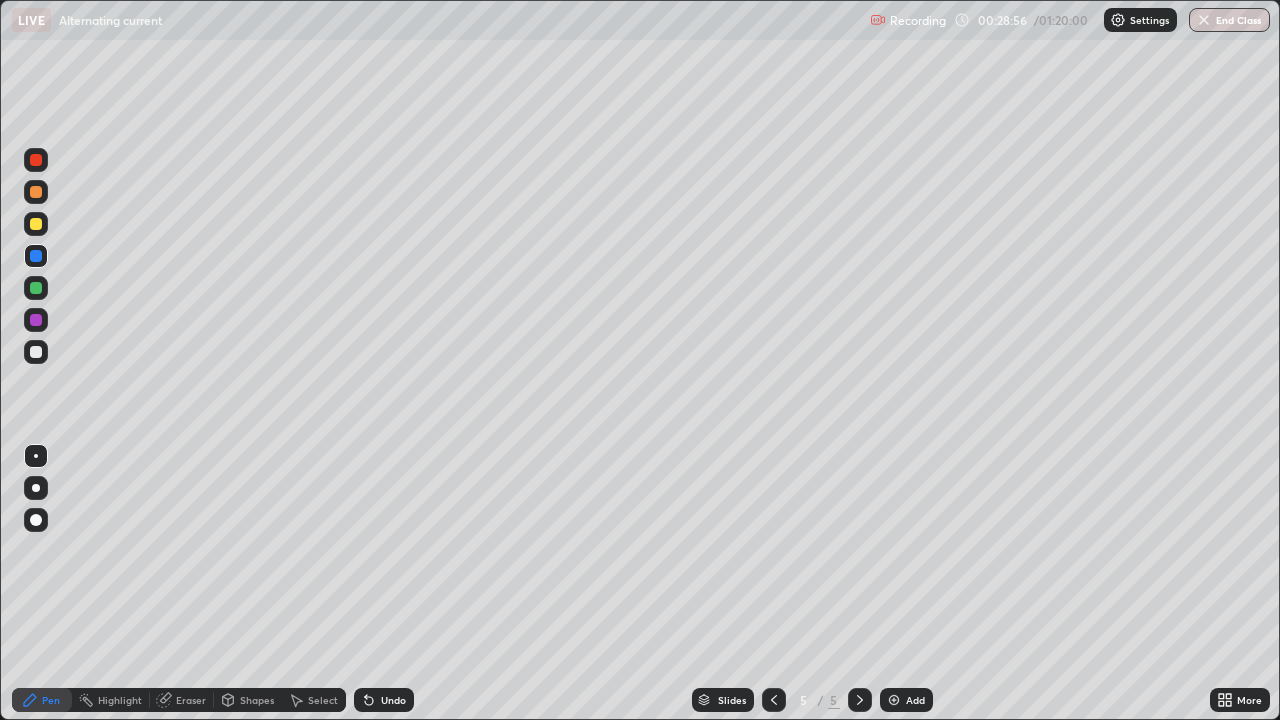 click at bounding box center (36, 320) 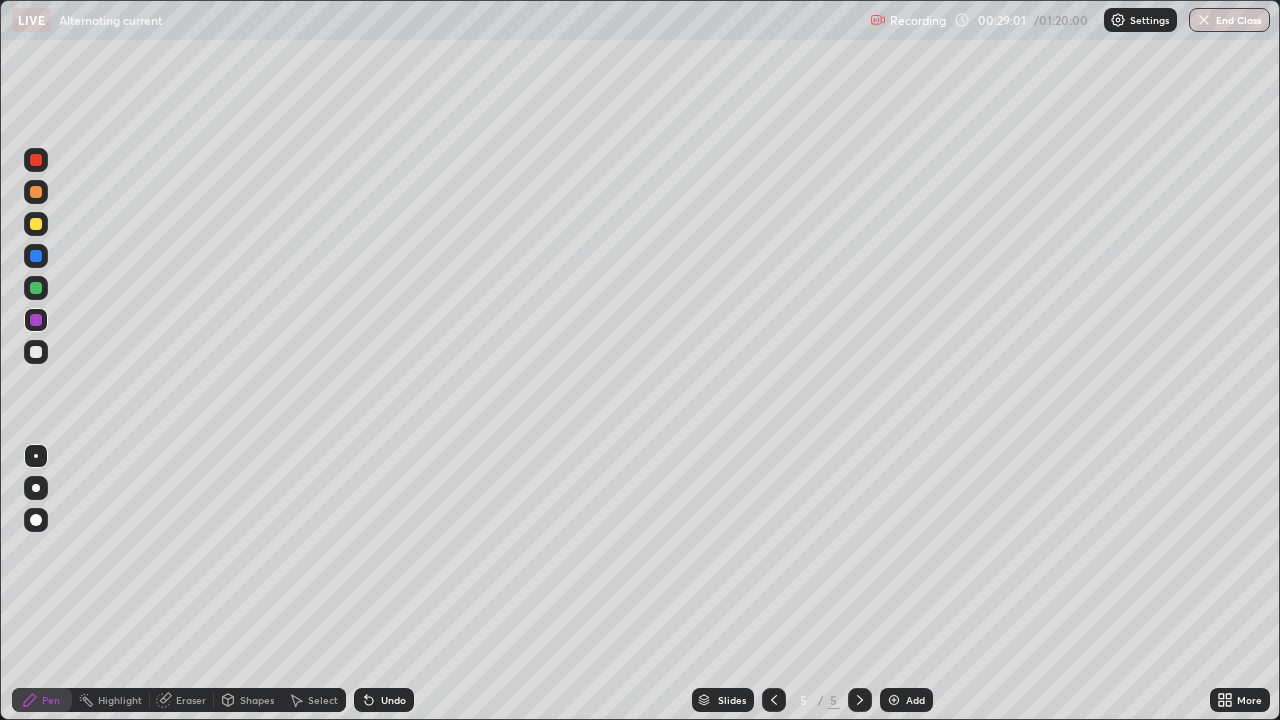 click on "Undo" at bounding box center [393, 700] 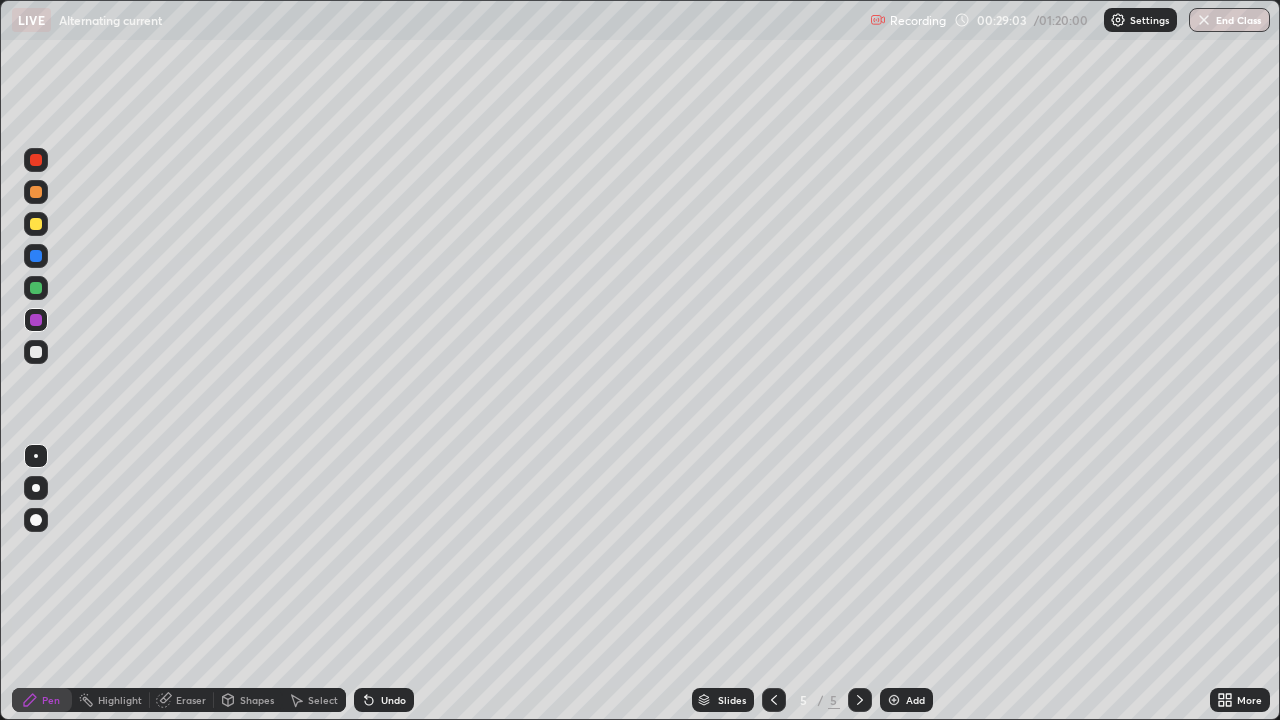click at bounding box center (36, 192) 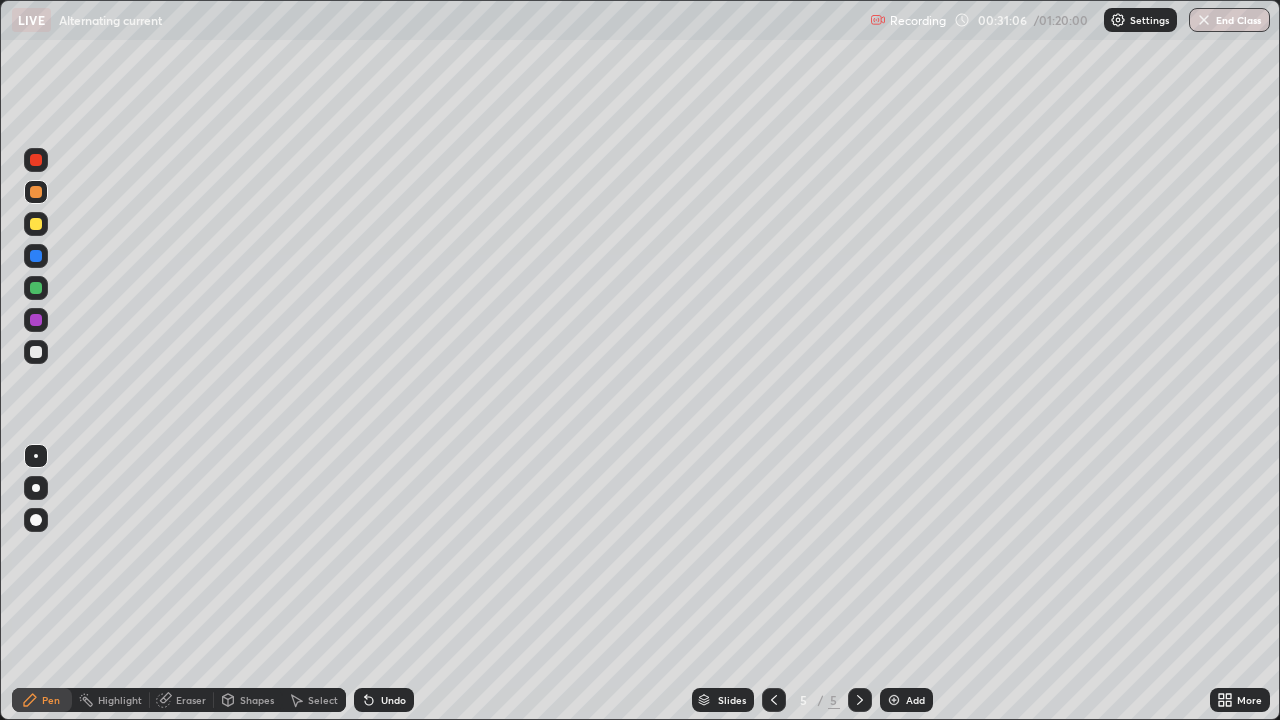 click at bounding box center [894, 700] 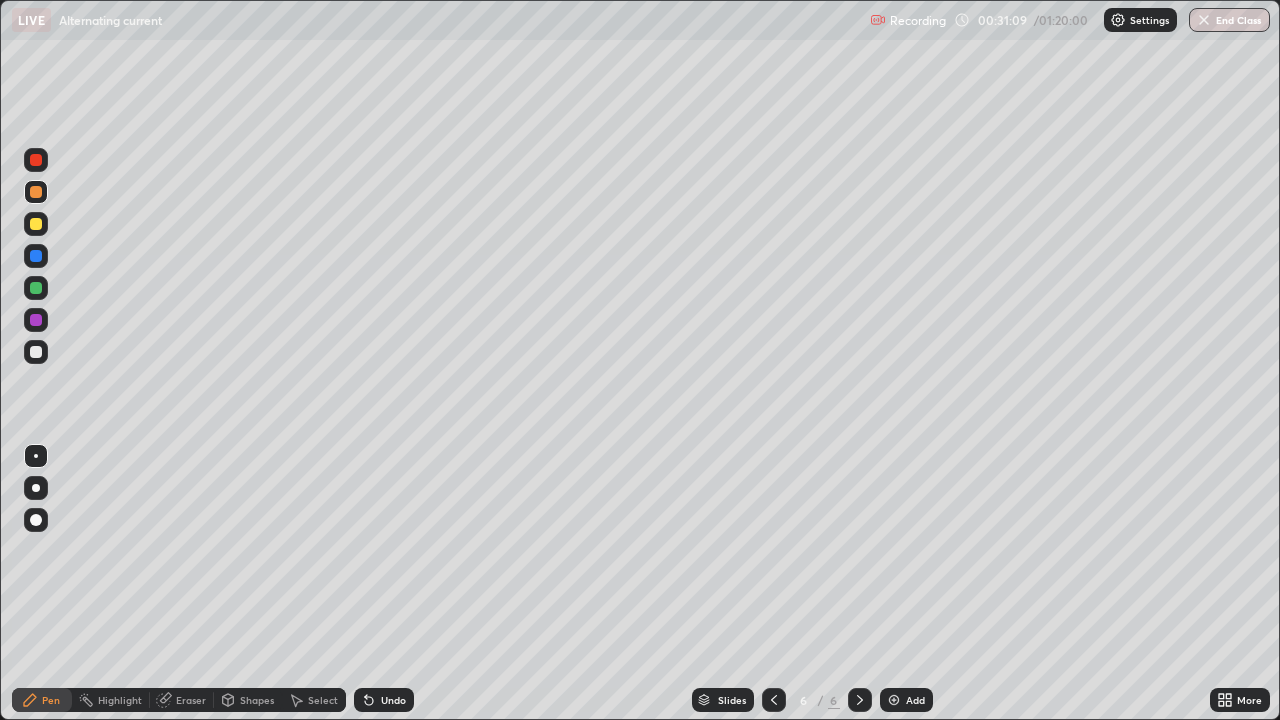 click at bounding box center (36, 192) 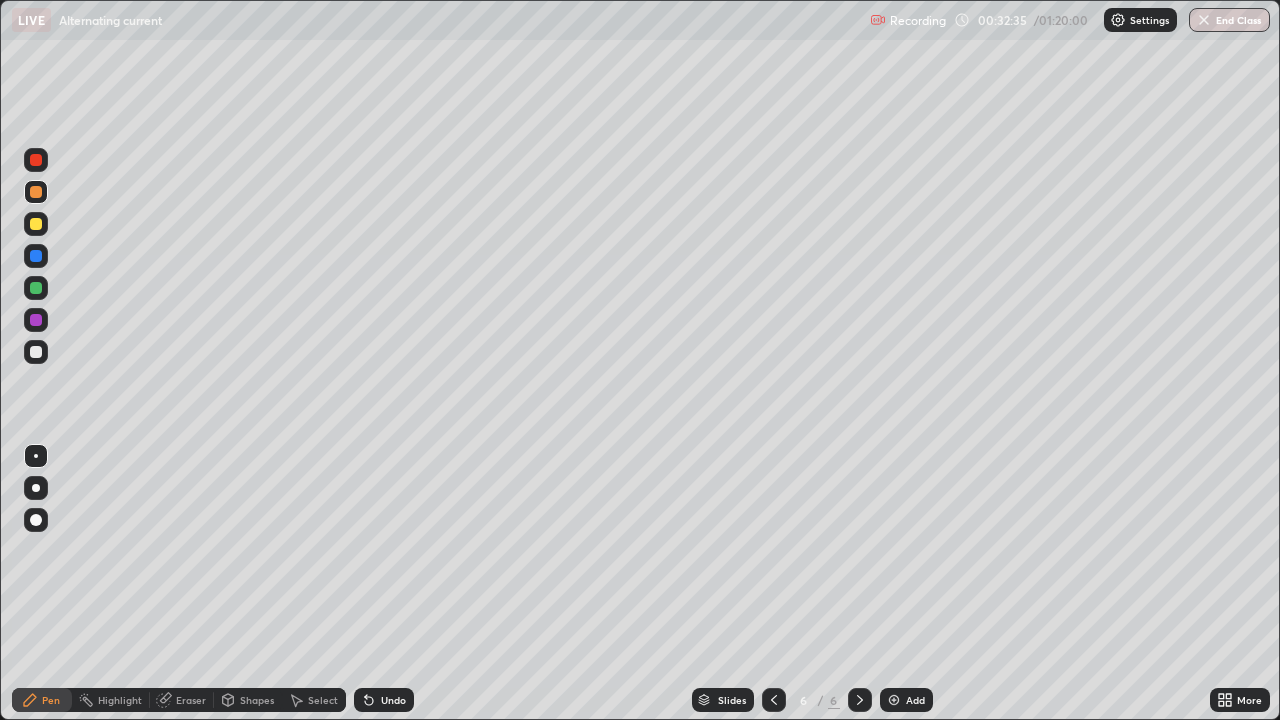 click 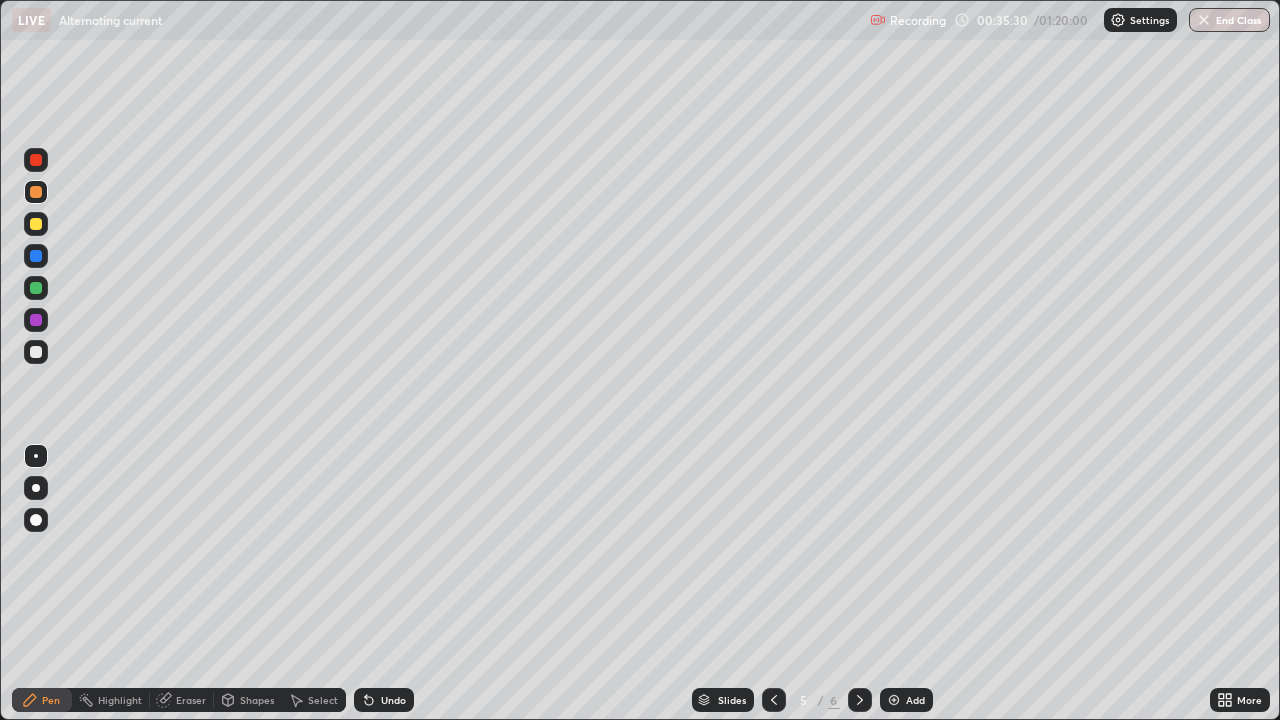 click 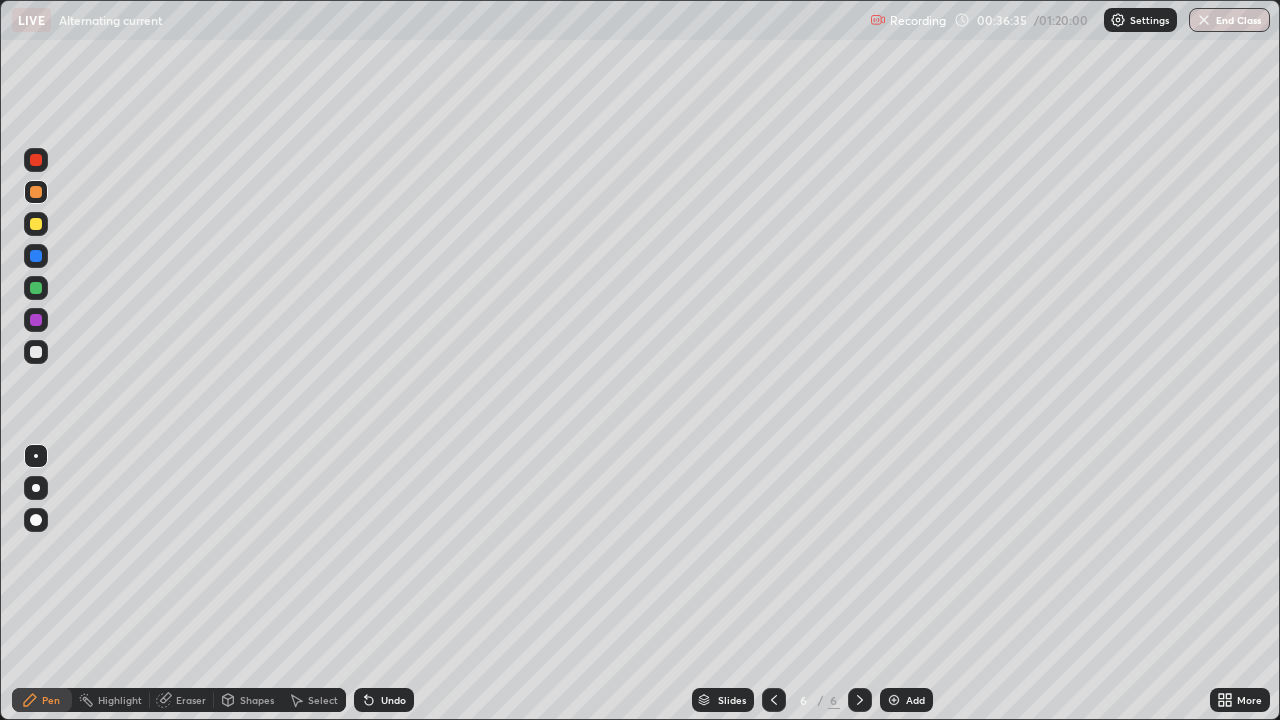 click on "Add" at bounding box center [906, 700] 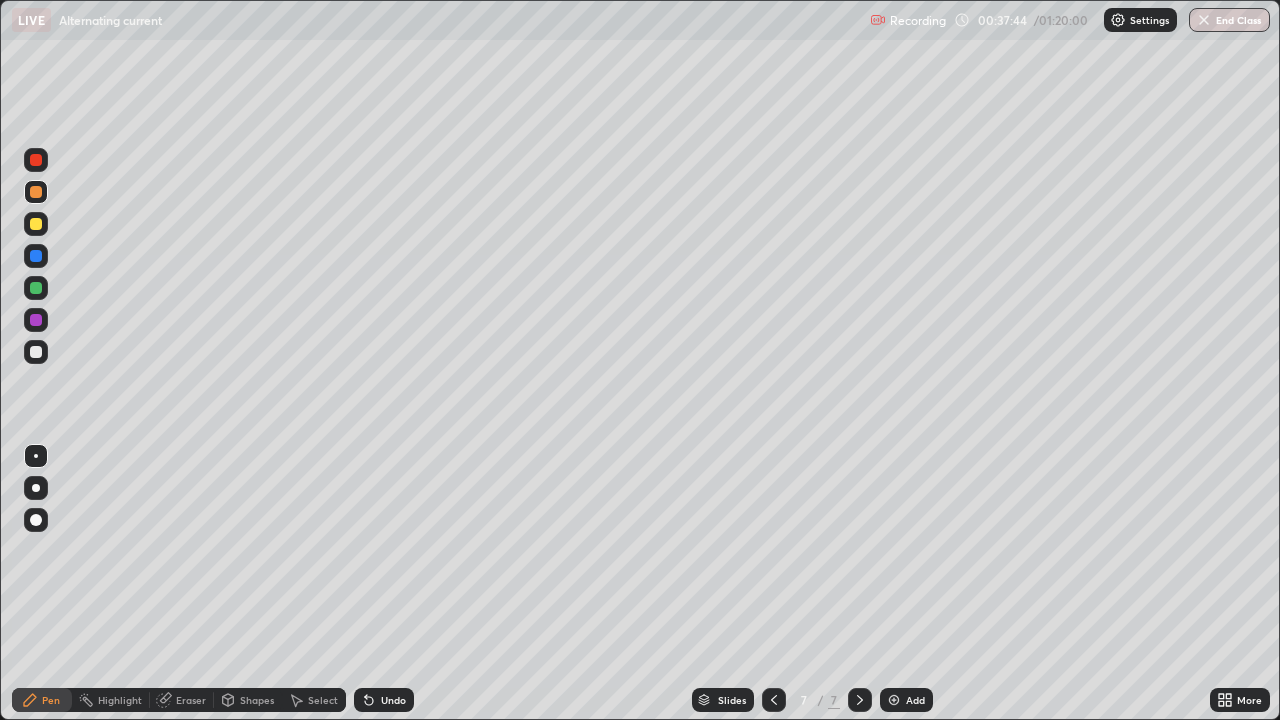 click 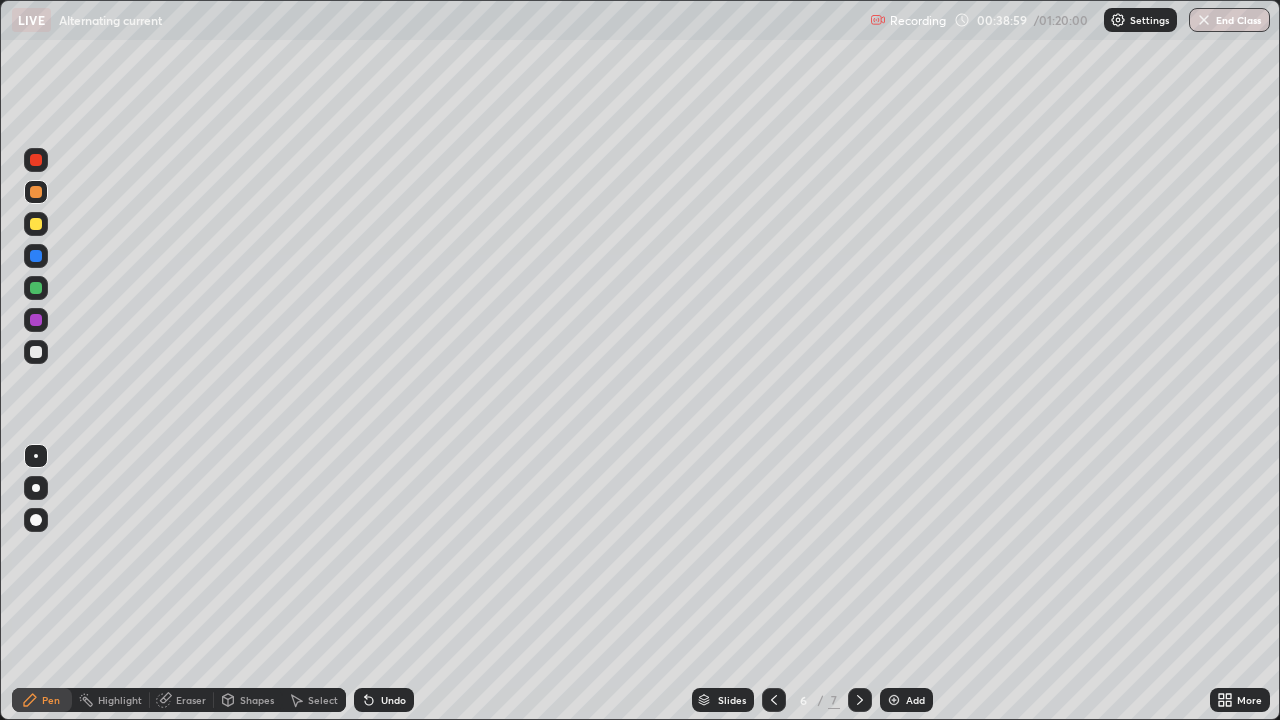 click 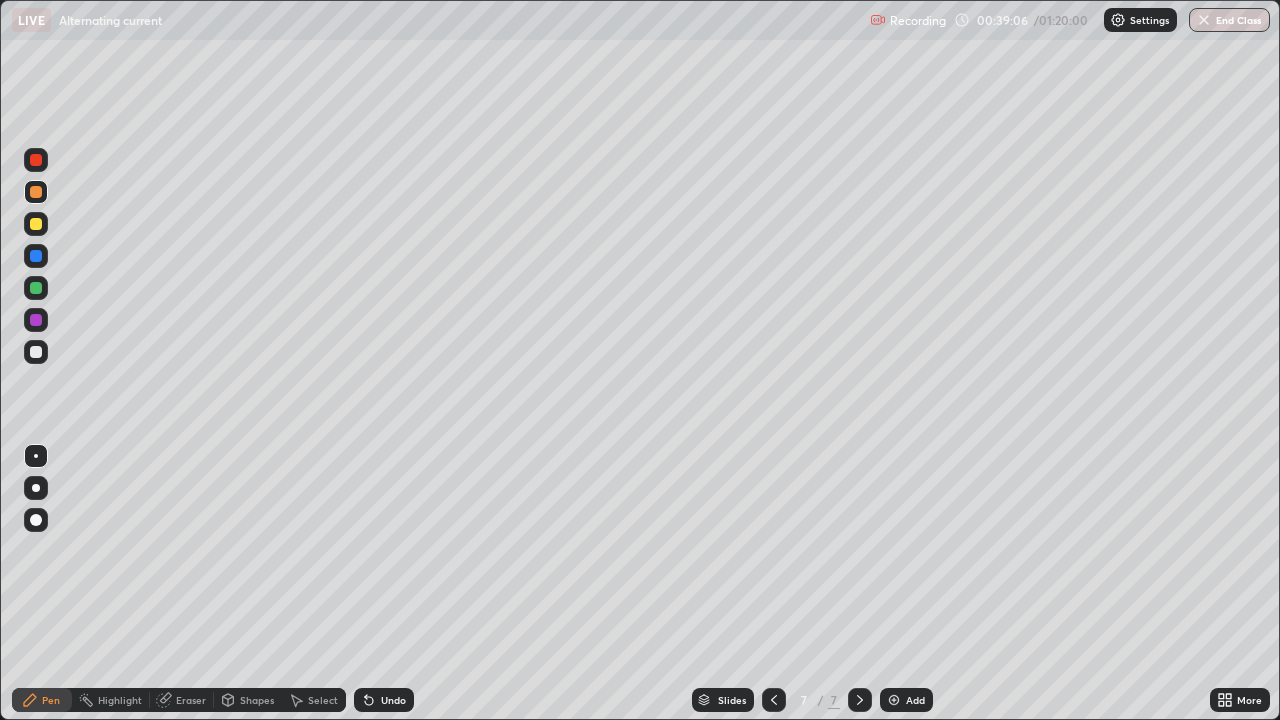 click at bounding box center (36, 352) 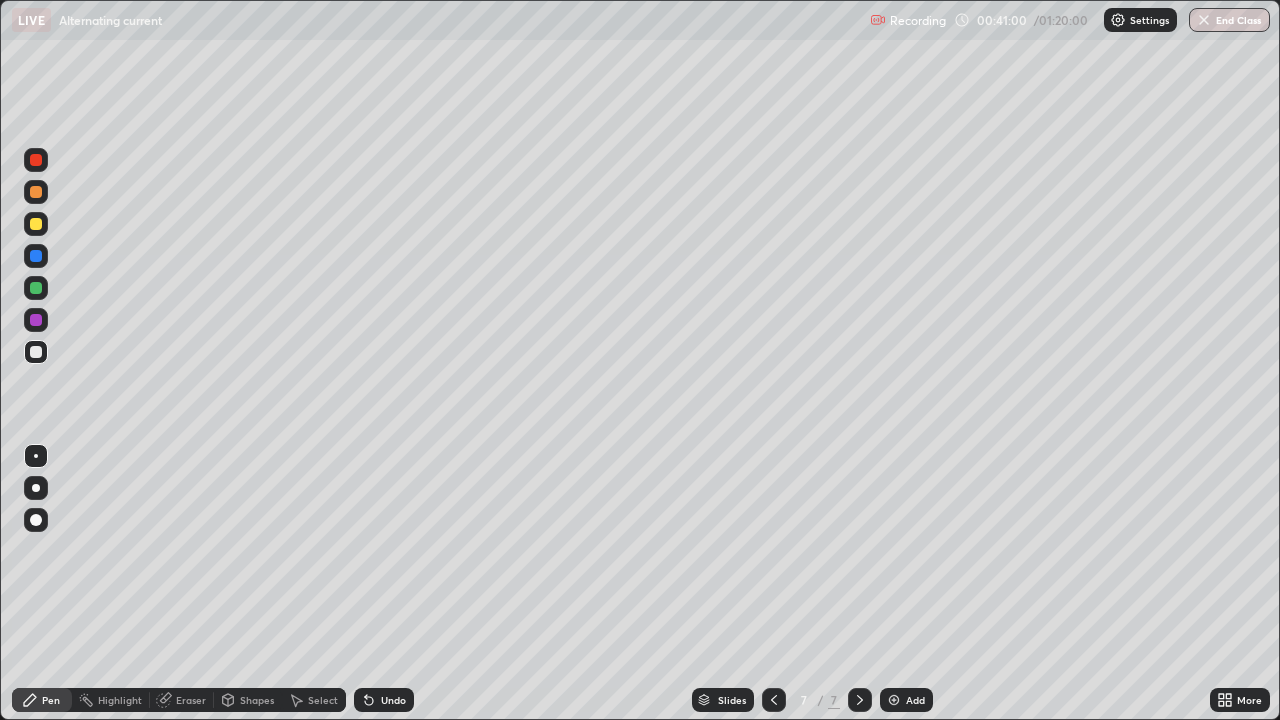 click on "Add" at bounding box center (915, 700) 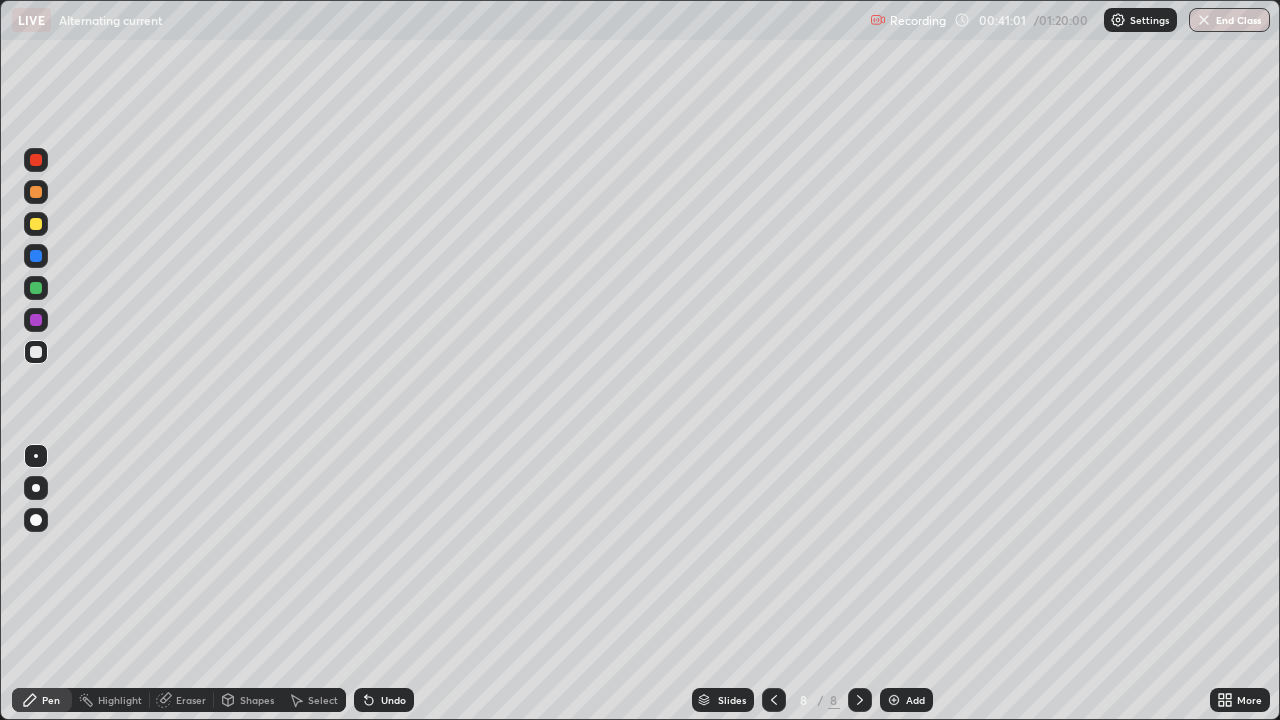 click at bounding box center [36, 192] 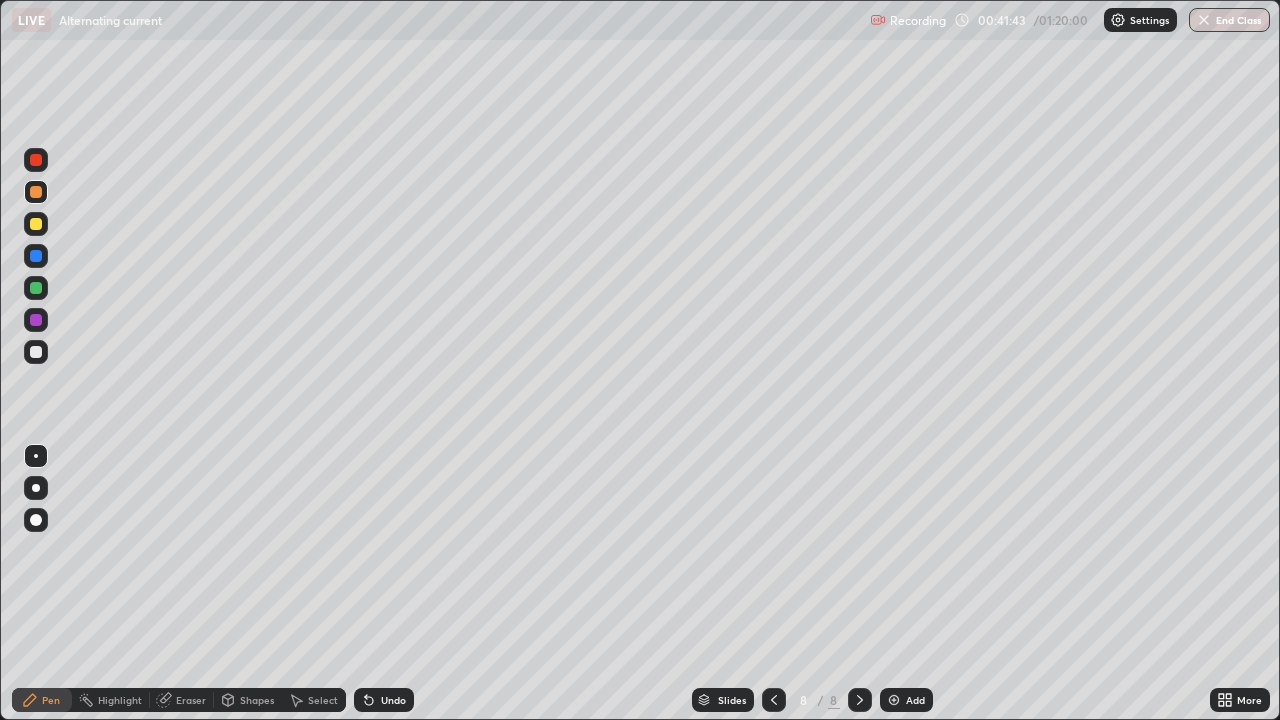 click at bounding box center [36, 352] 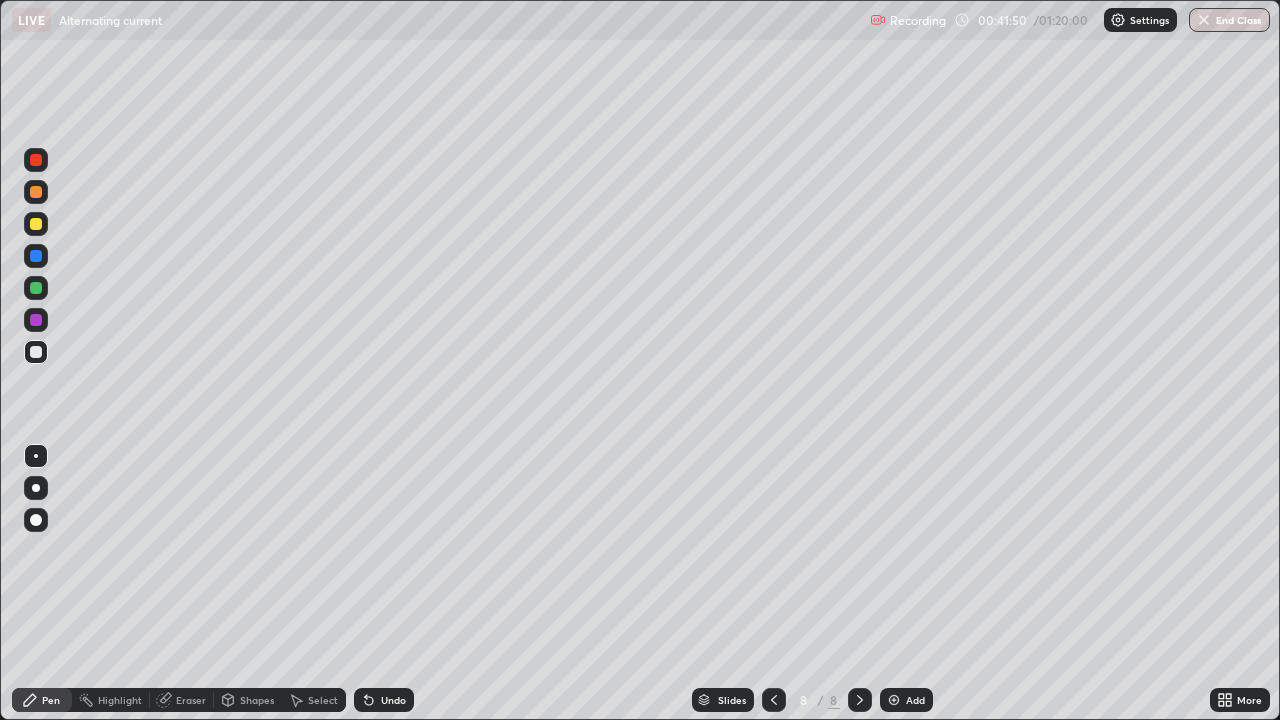 click at bounding box center (36, 224) 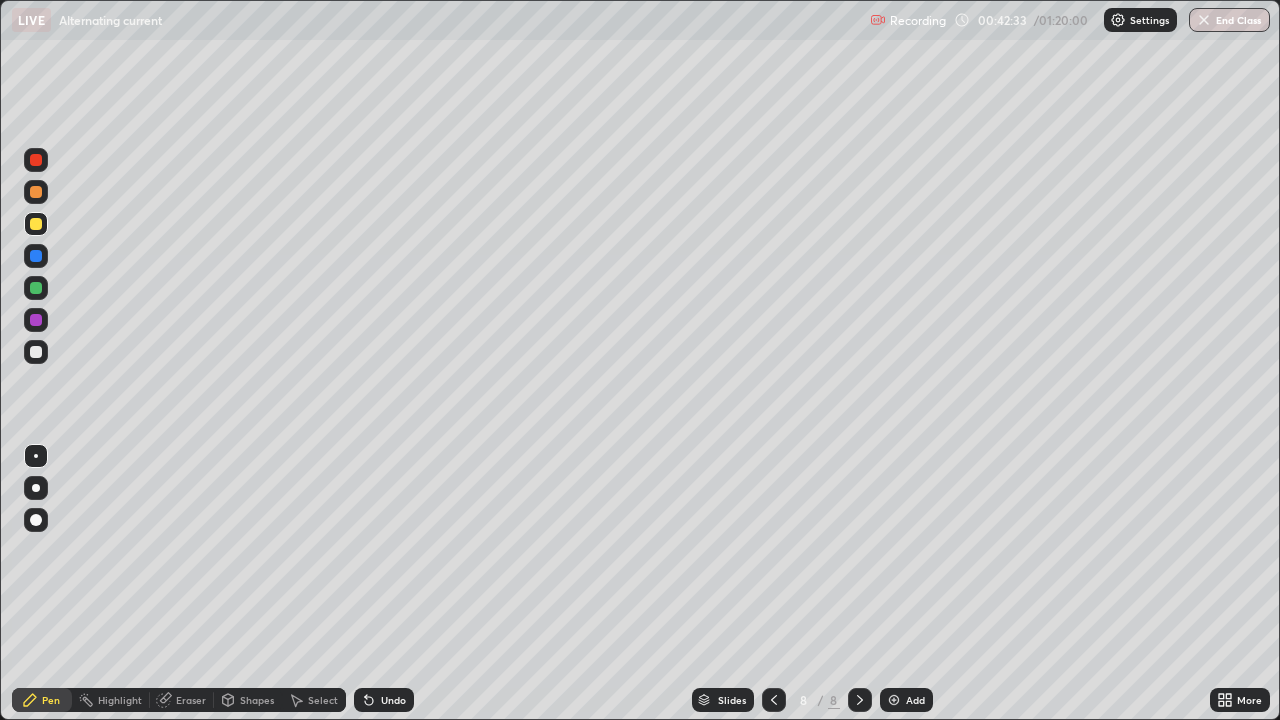 click on "Eraser" at bounding box center [191, 700] 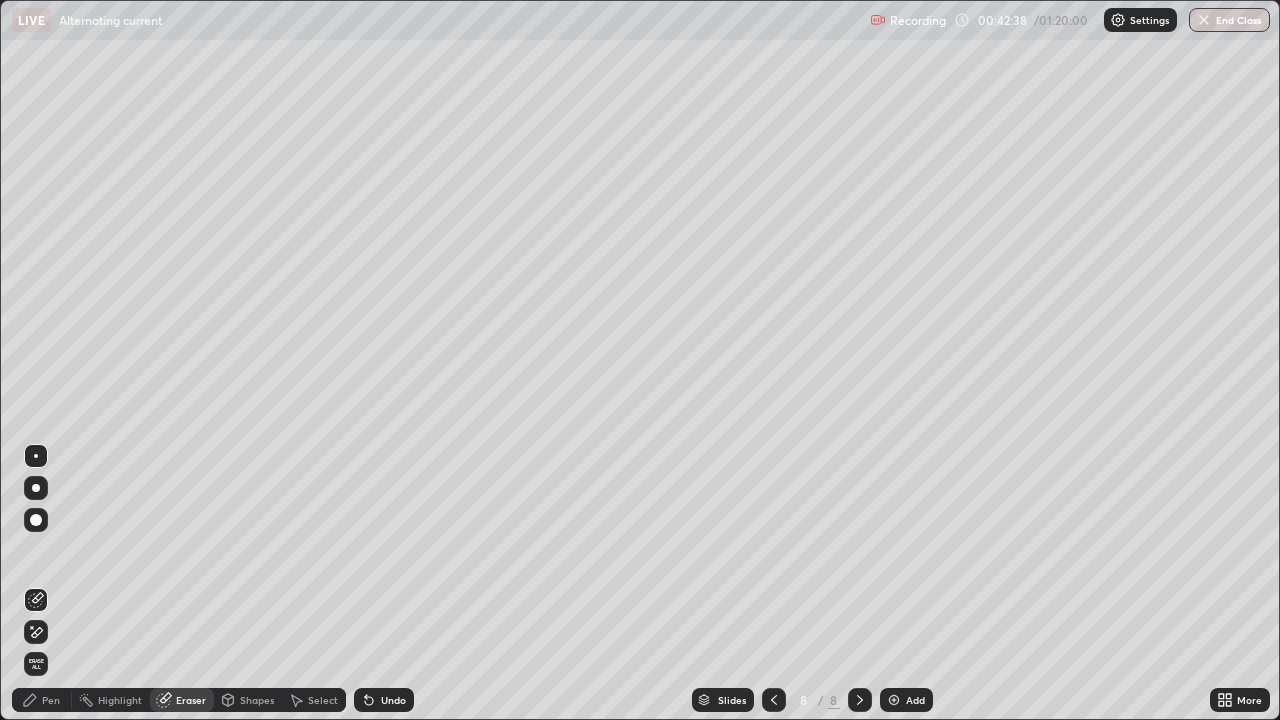 click on "Pen" at bounding box center [51, 700] 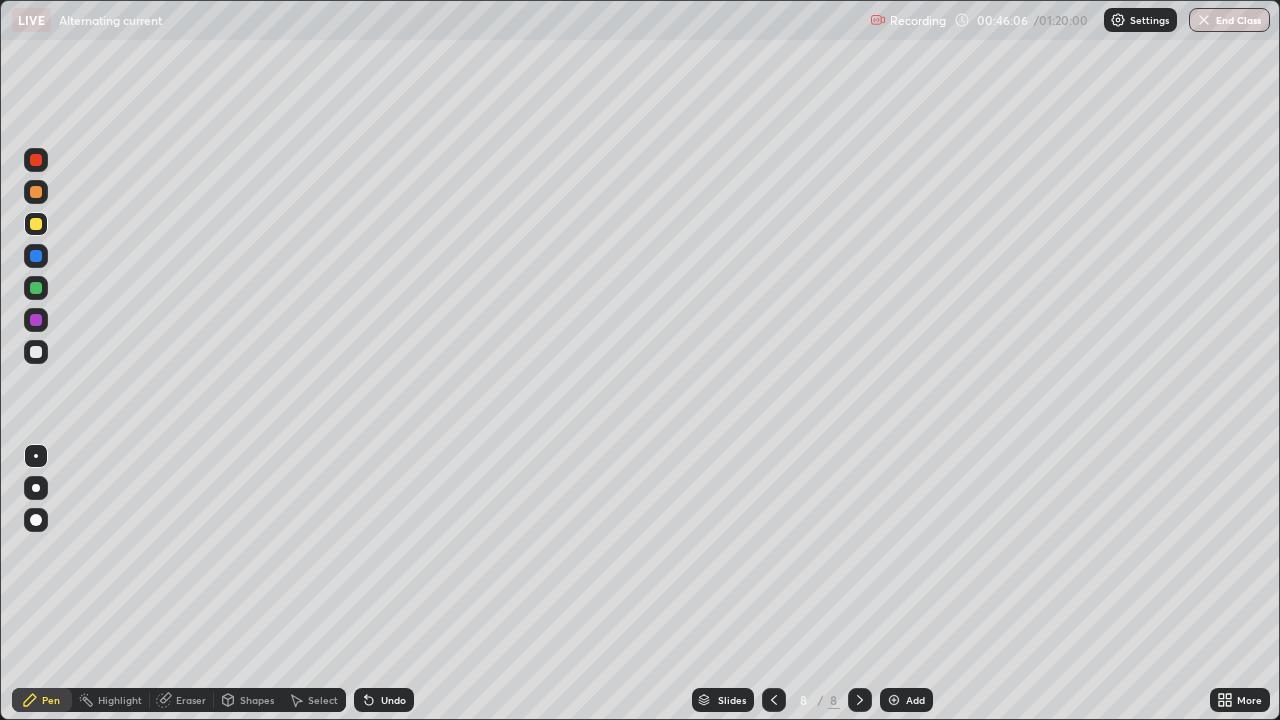 click at bounding box center [36, 320] 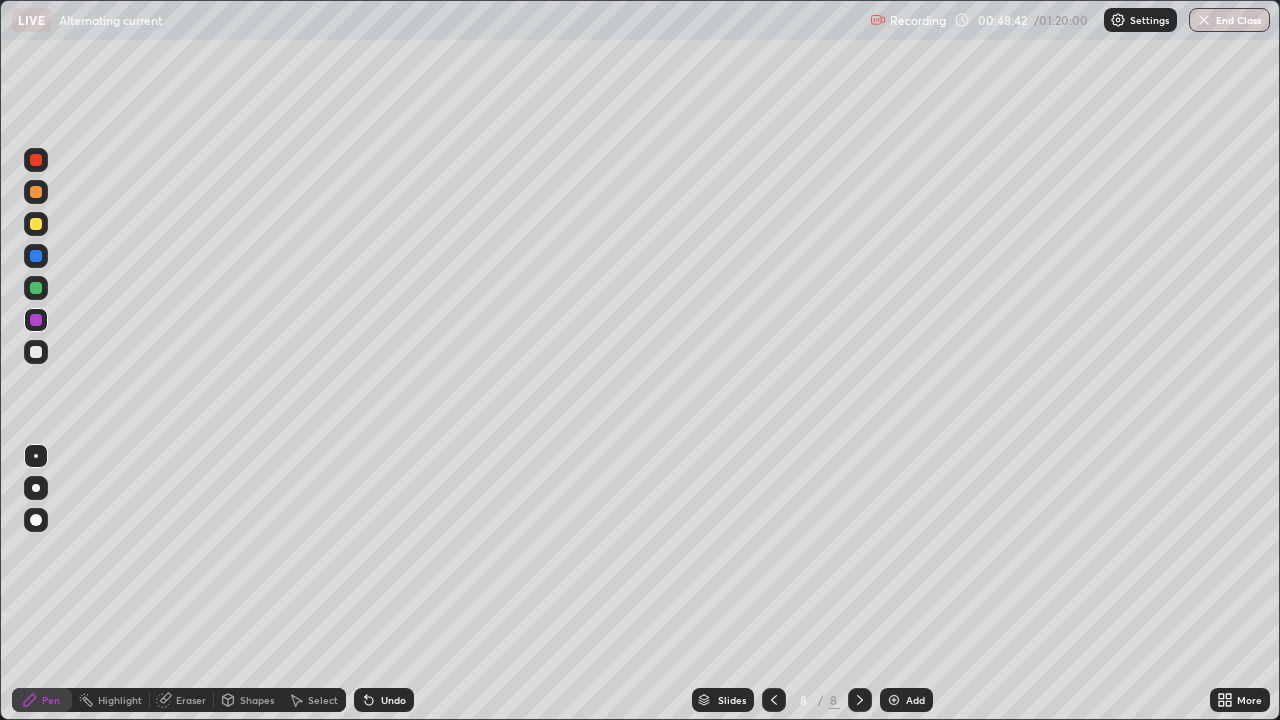 click on "Add" at bounding box center [915, 700] 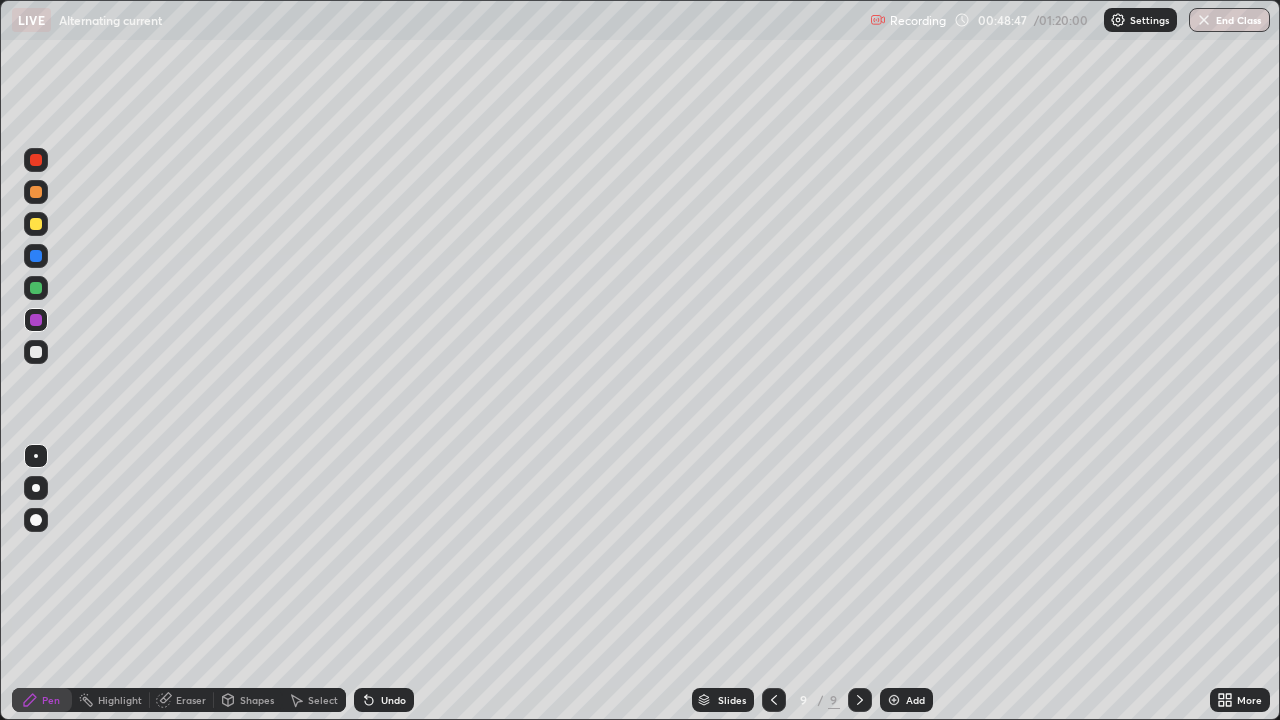 click 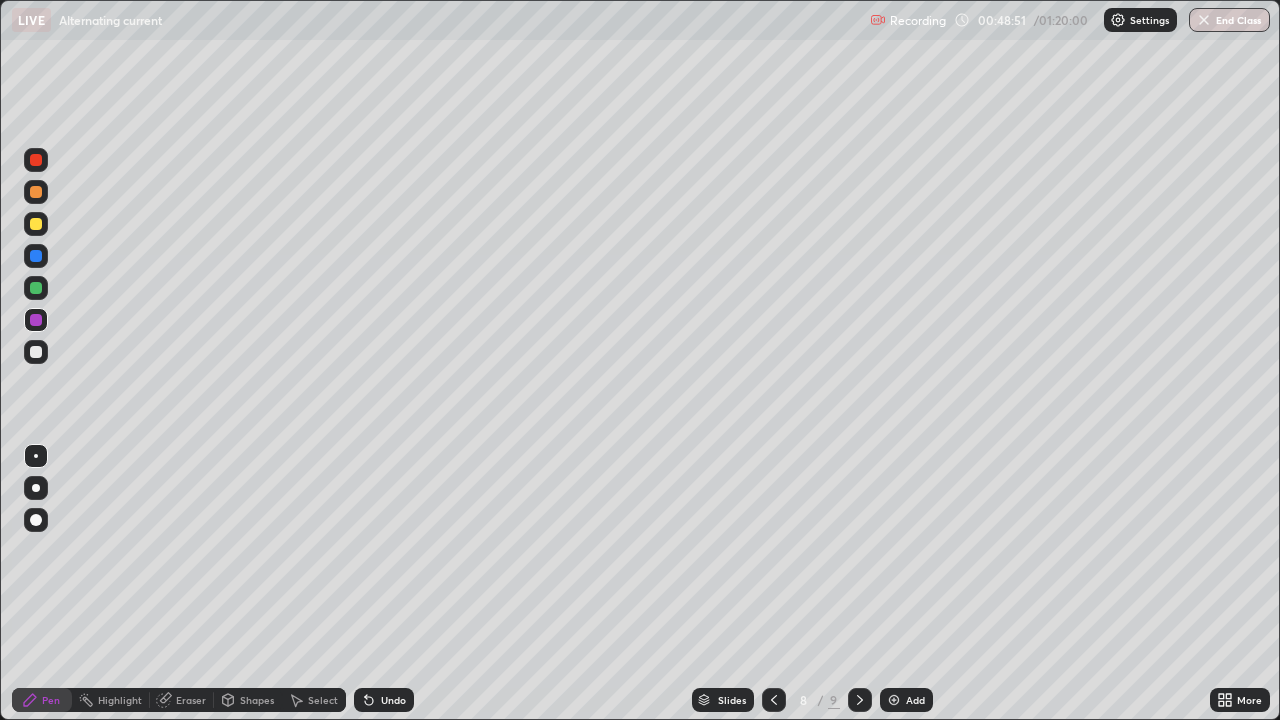 click 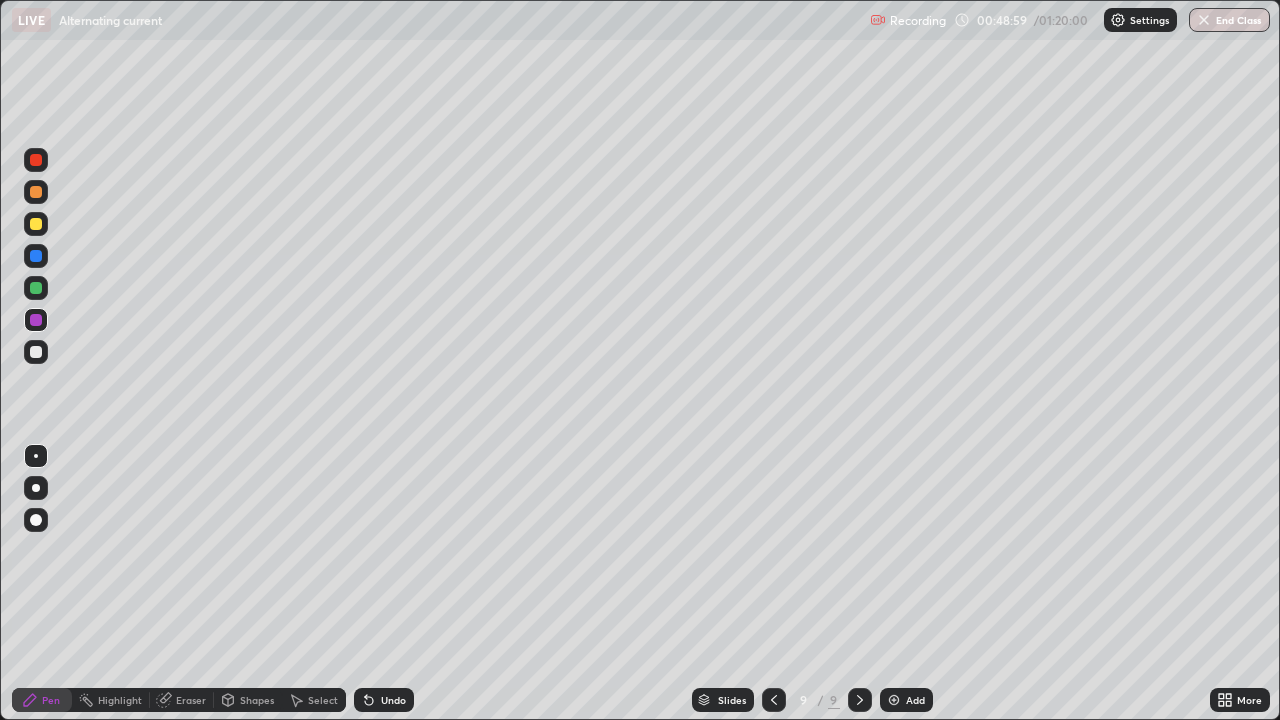 click 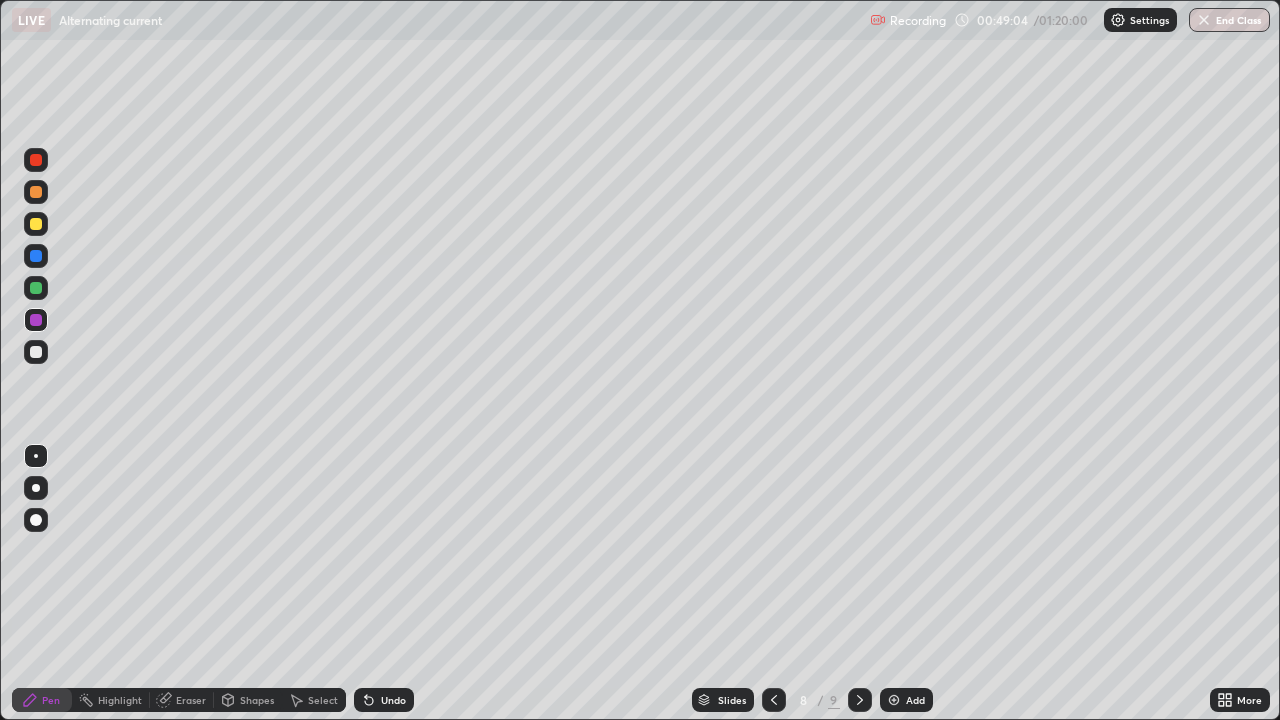click 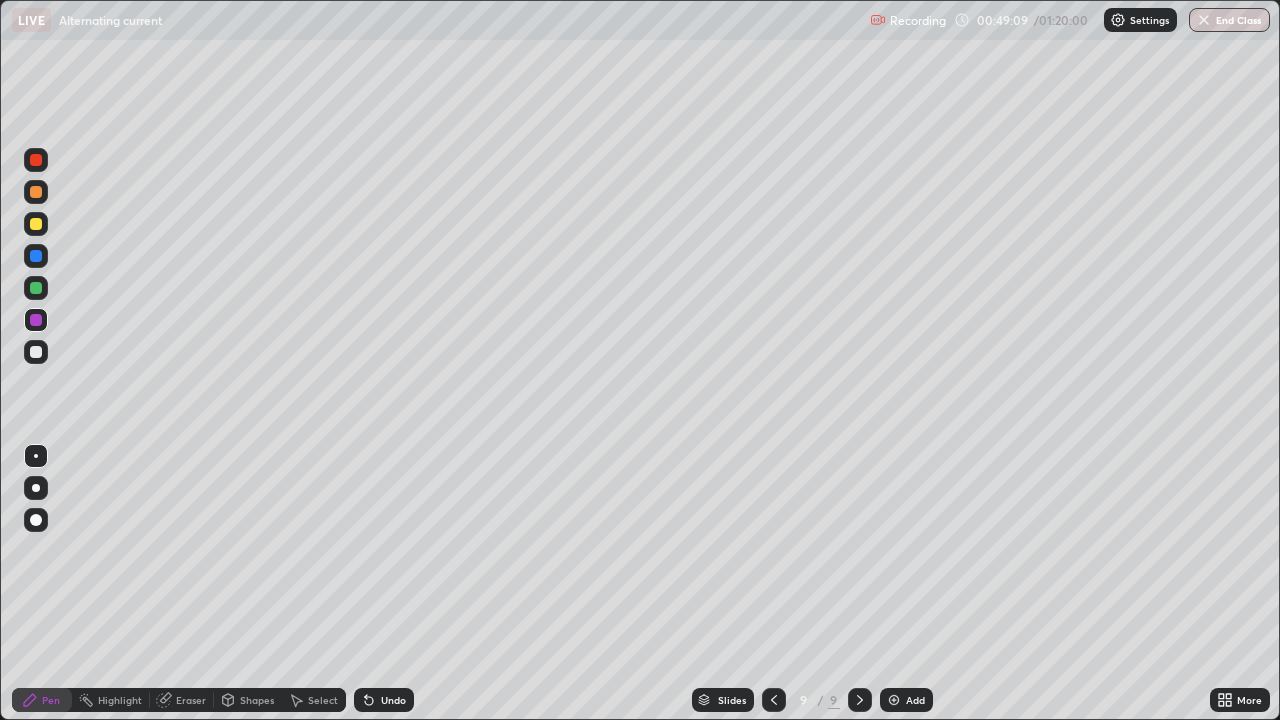 click 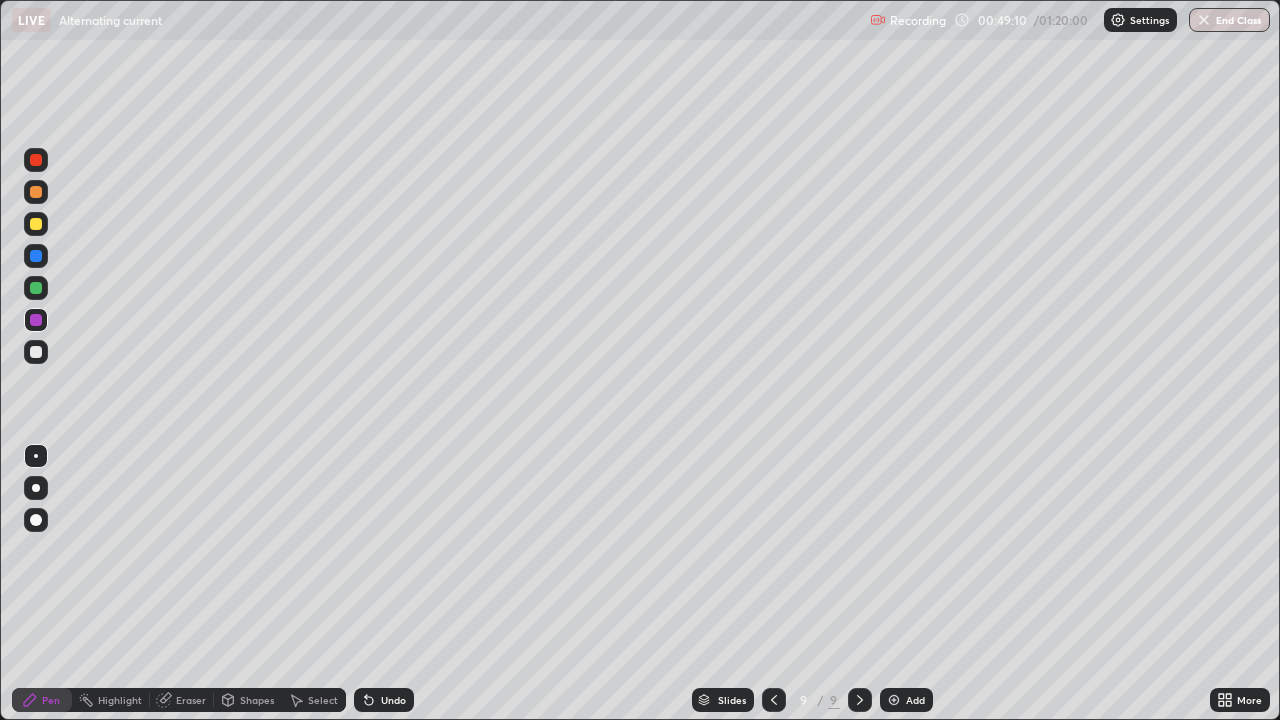 click 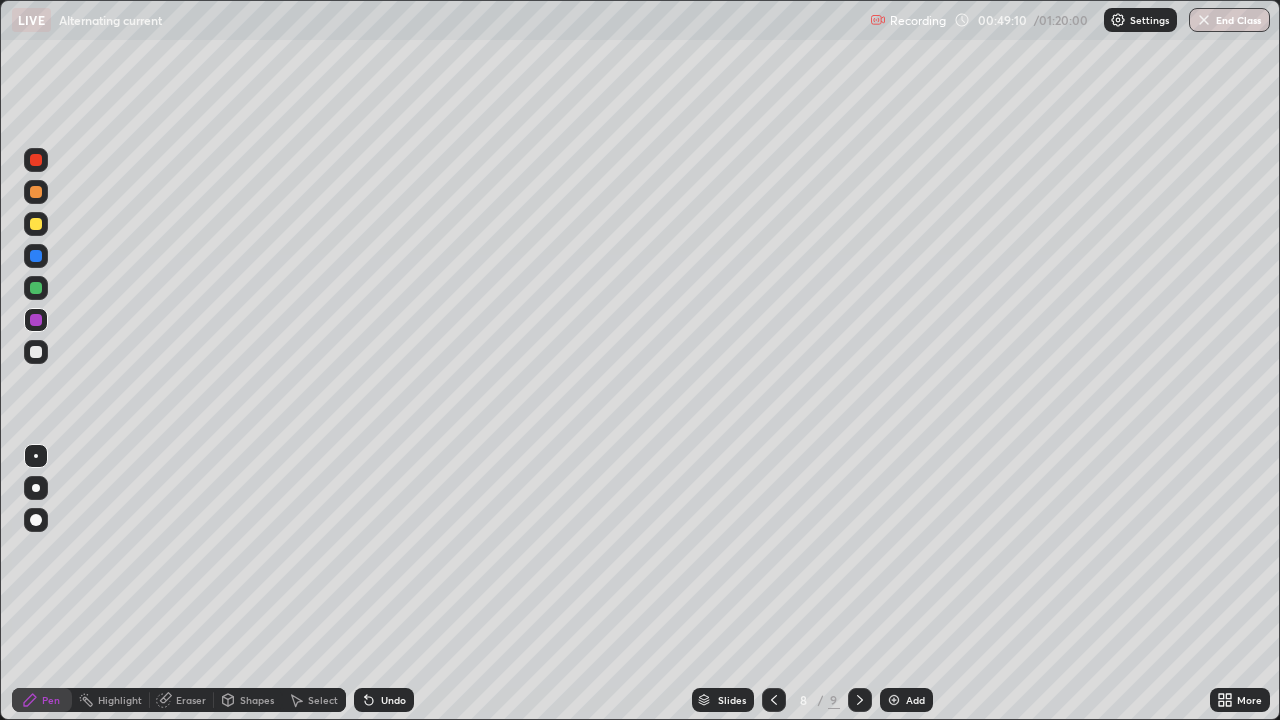 click 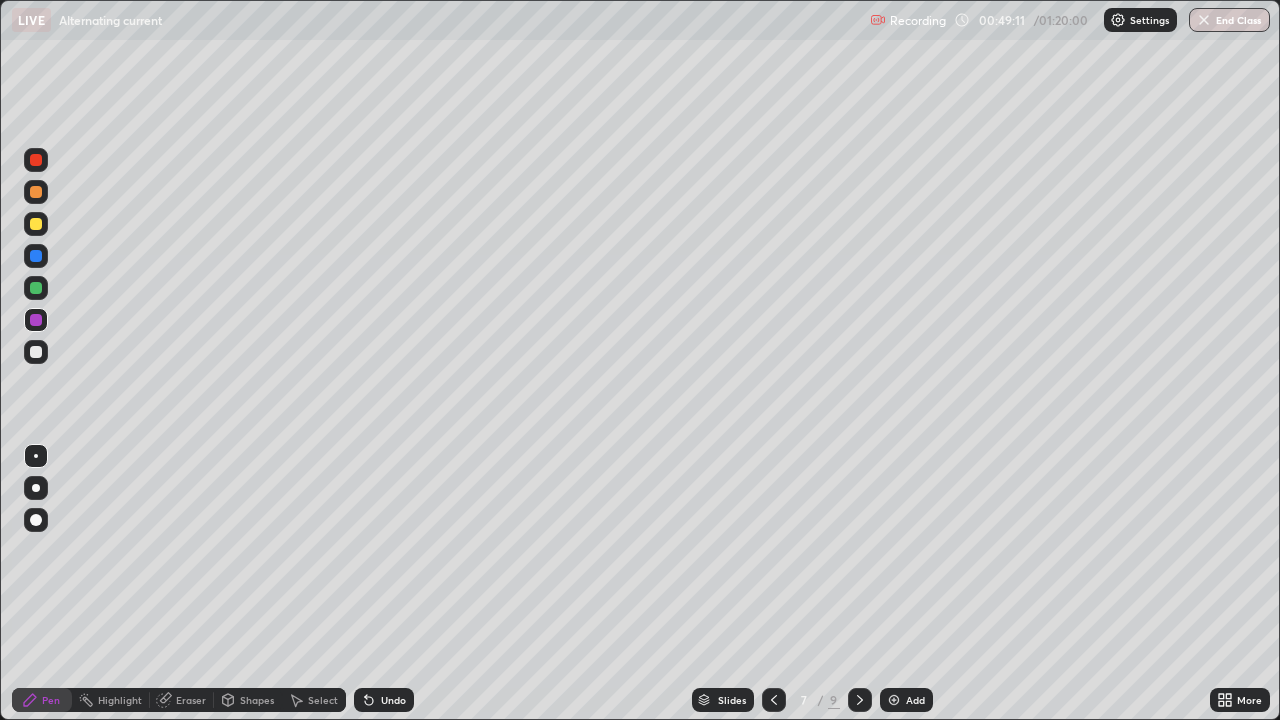 click 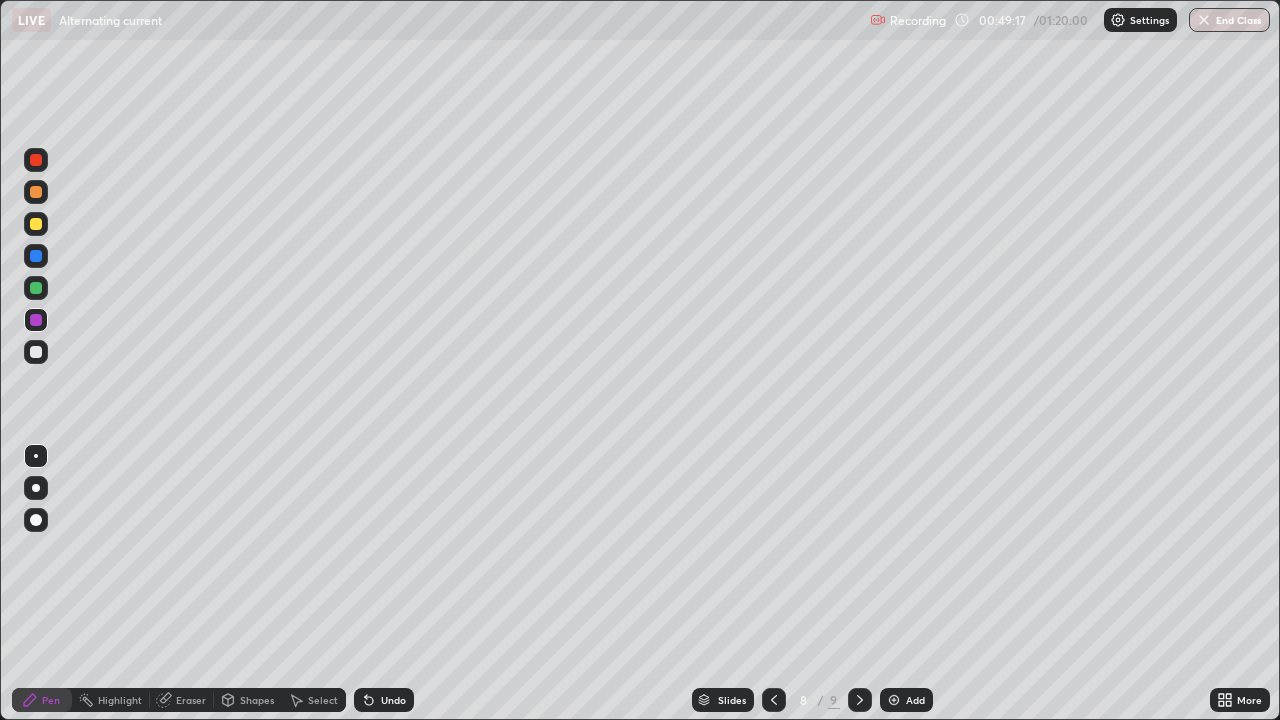 click 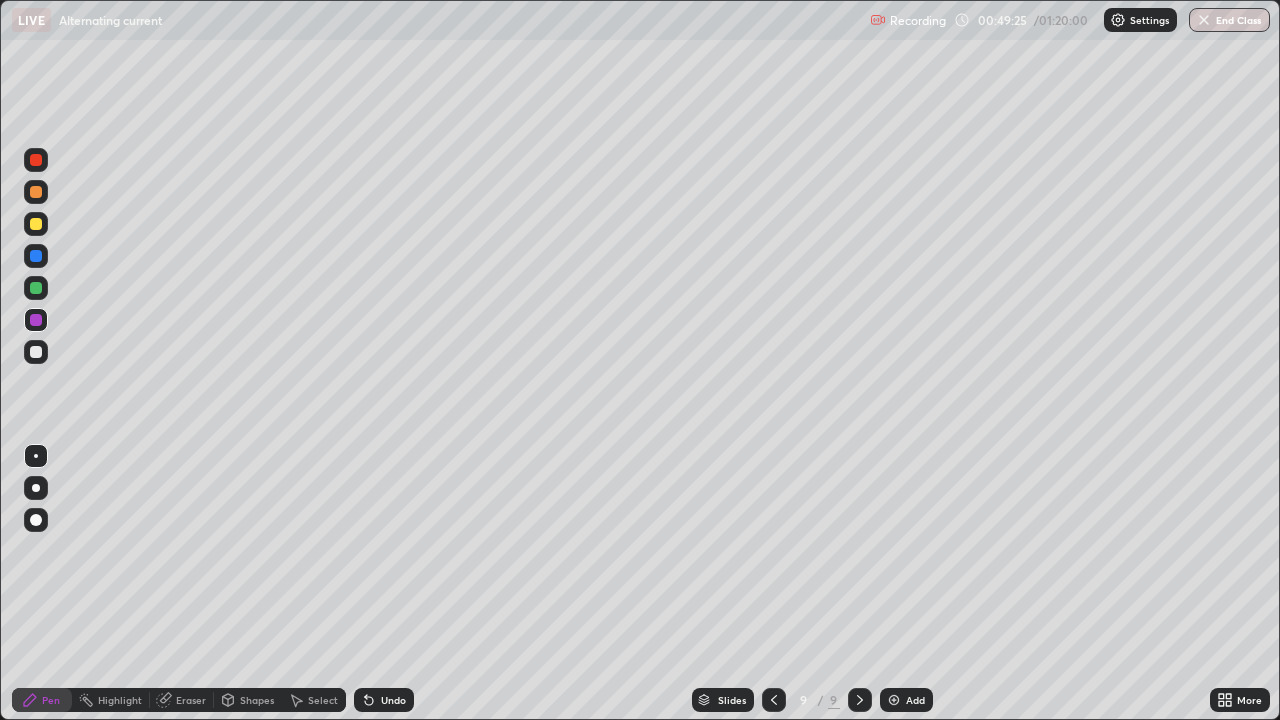 click 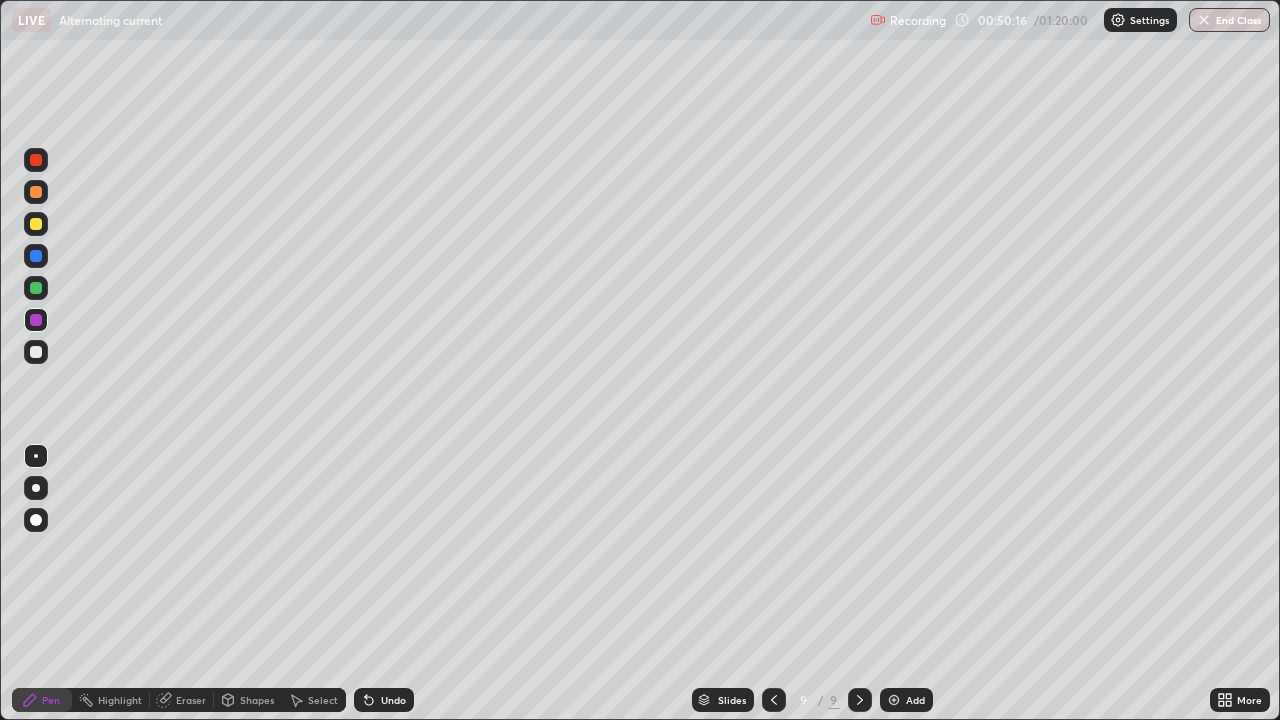 click 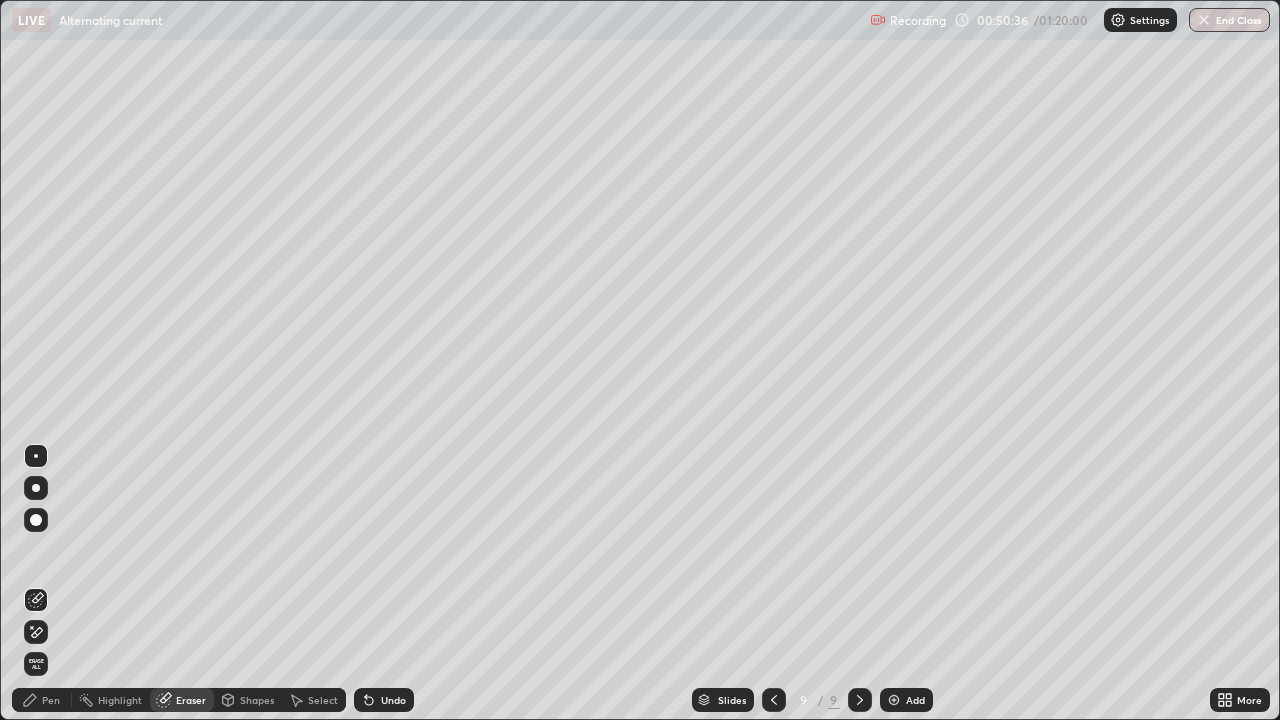 click 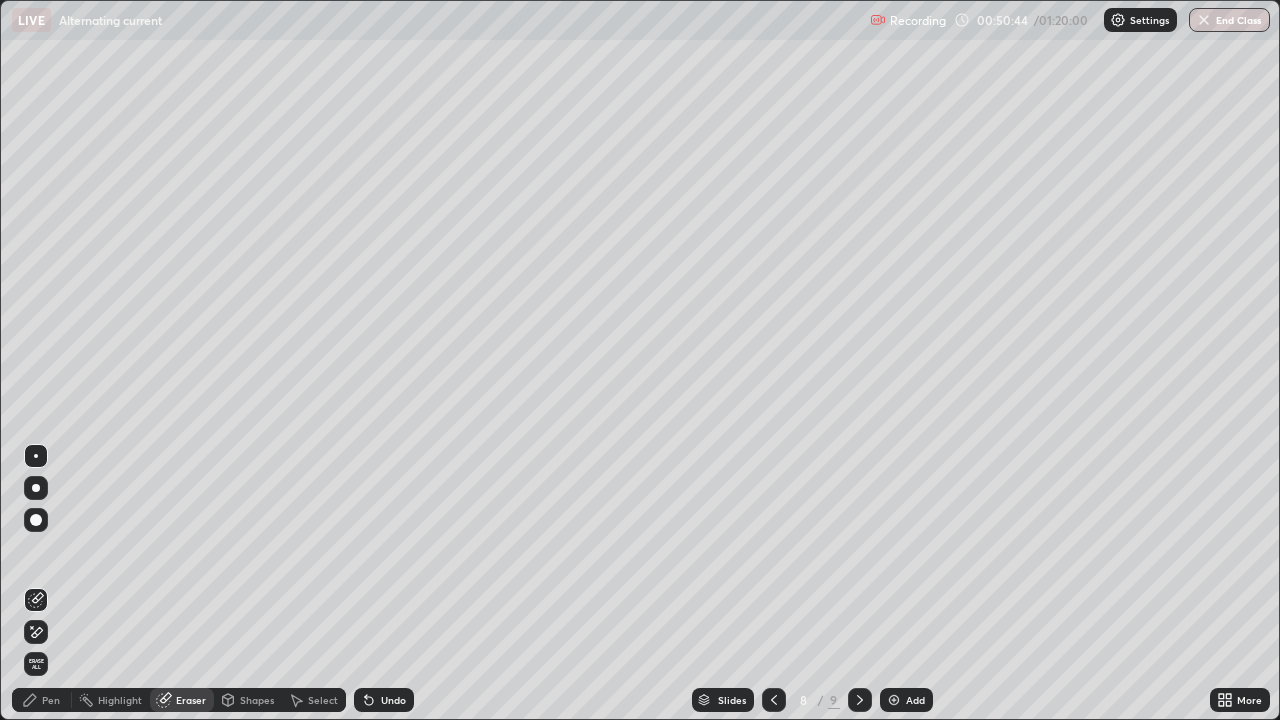 click on "Pen" at bounding box center [51, 700] 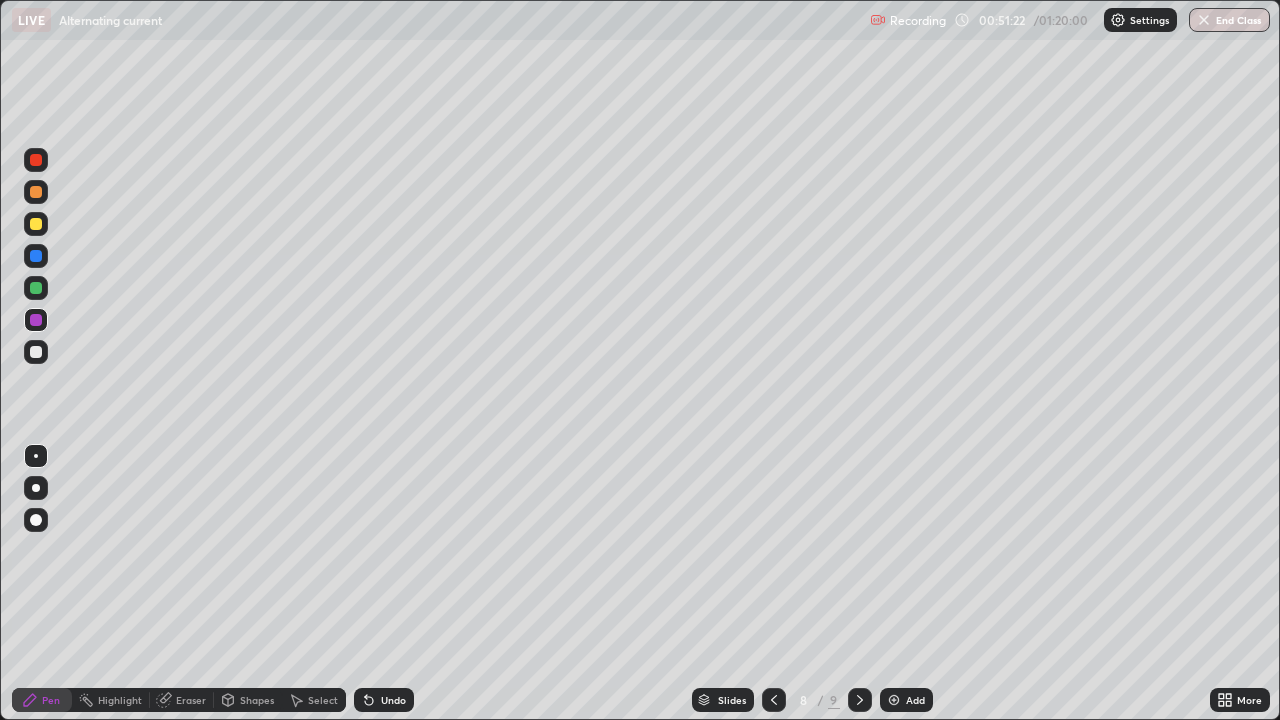 click 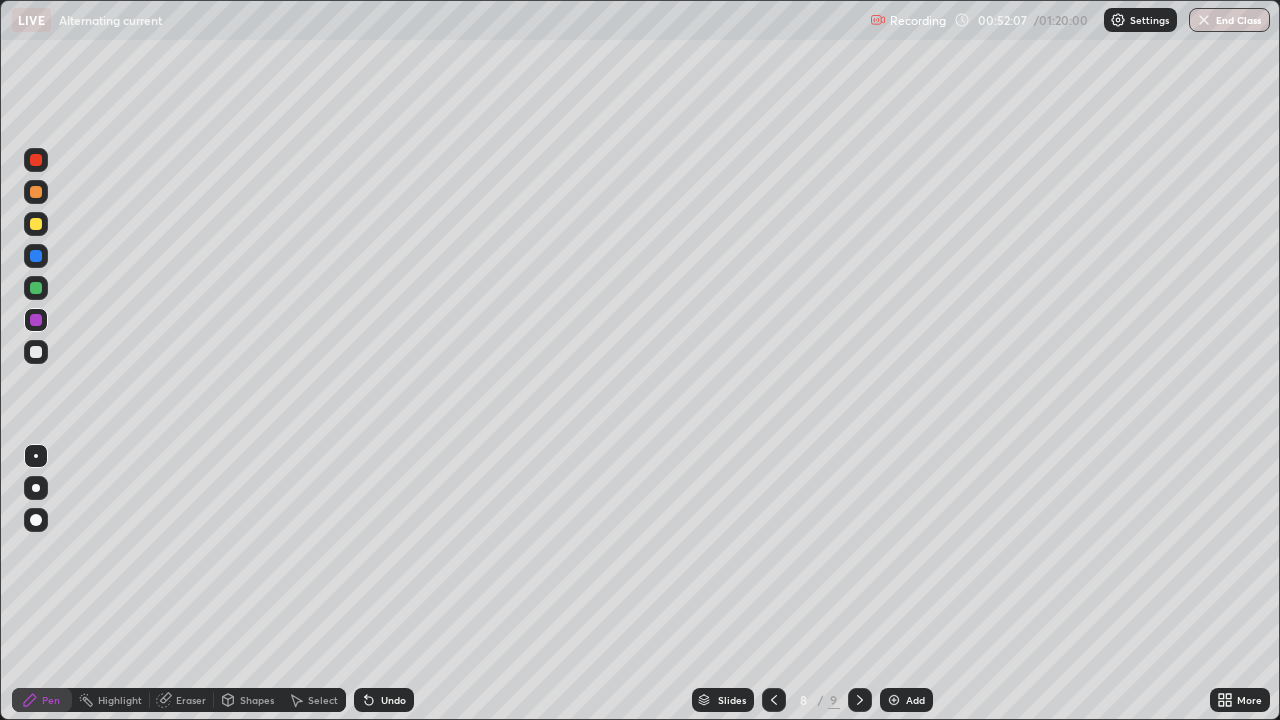 click on "Undo" at bounding box center (393, 700) 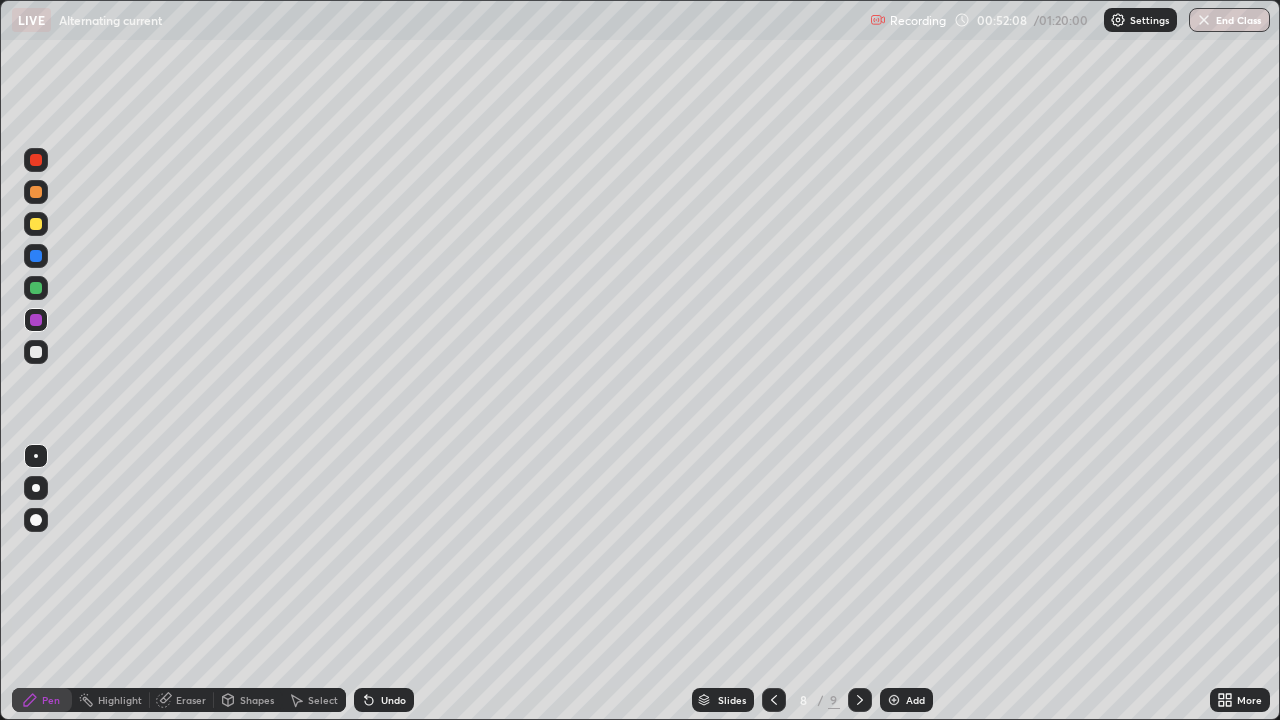 click on "Undo" at bounding box center [393, 700] 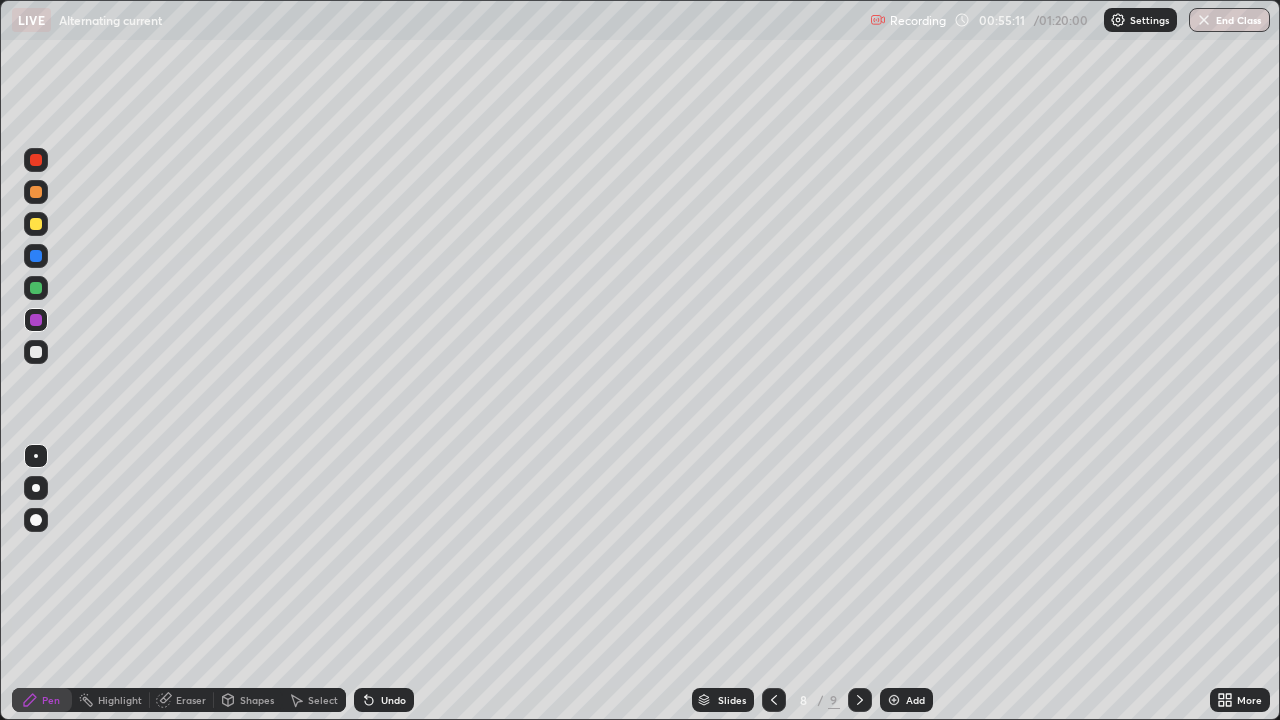 click on "Add" at bounding box center [906, 700] 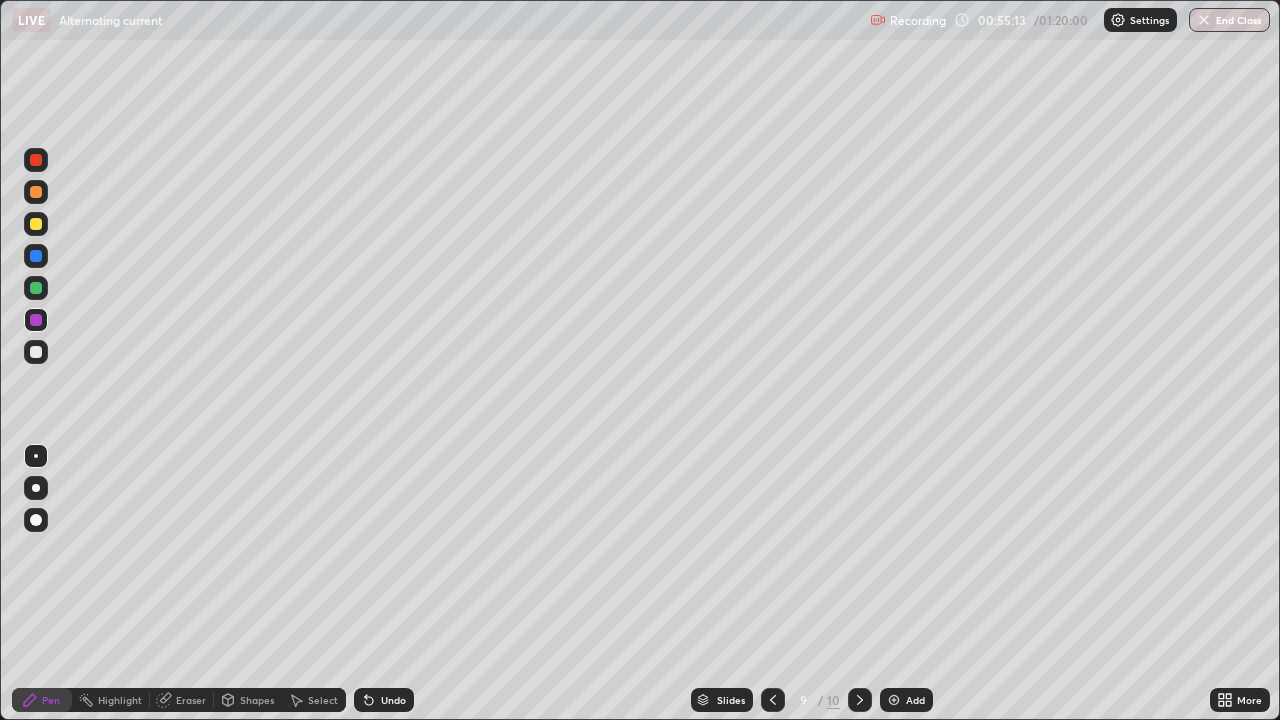 click at bounding box center (36, 192) 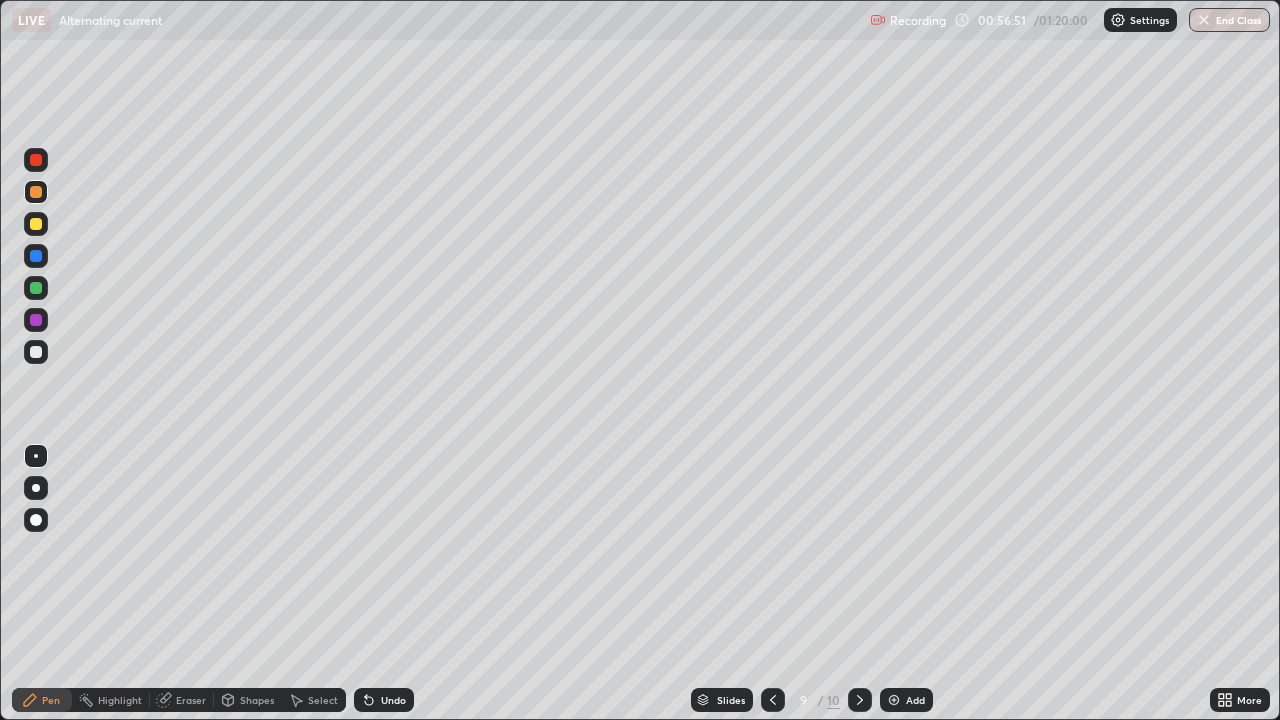 click 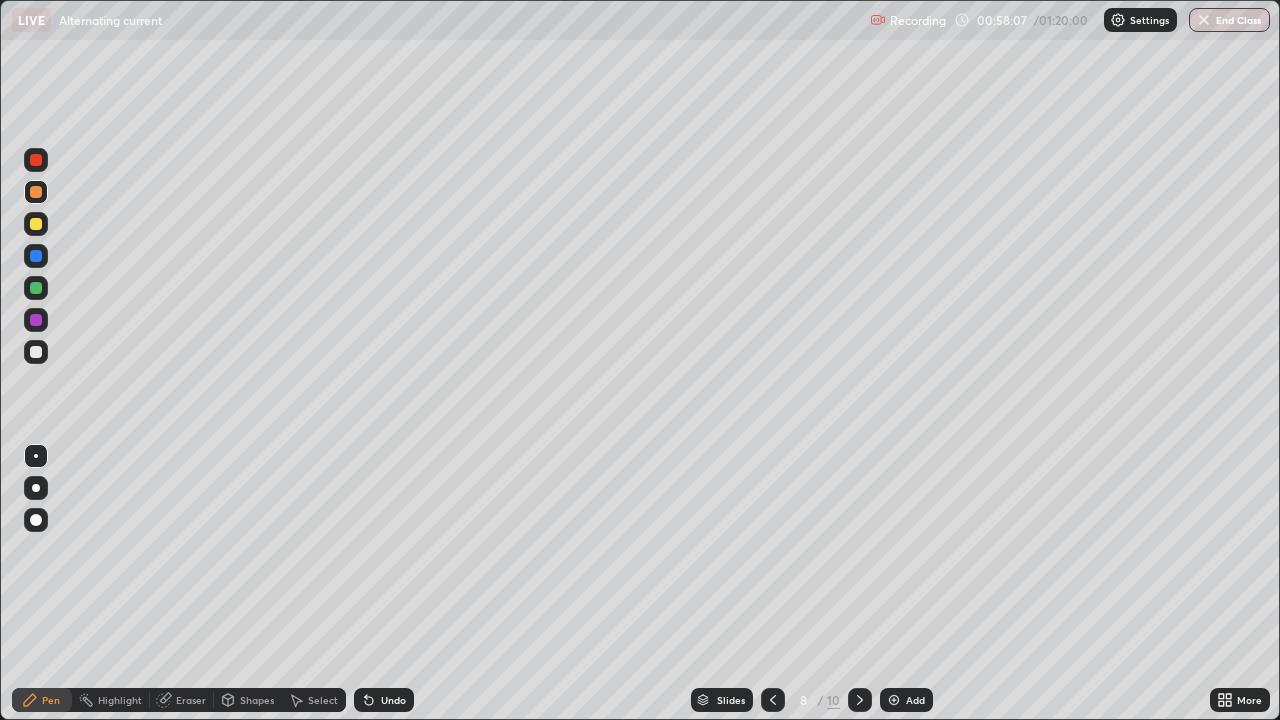 click at bounding box center (894, 700) 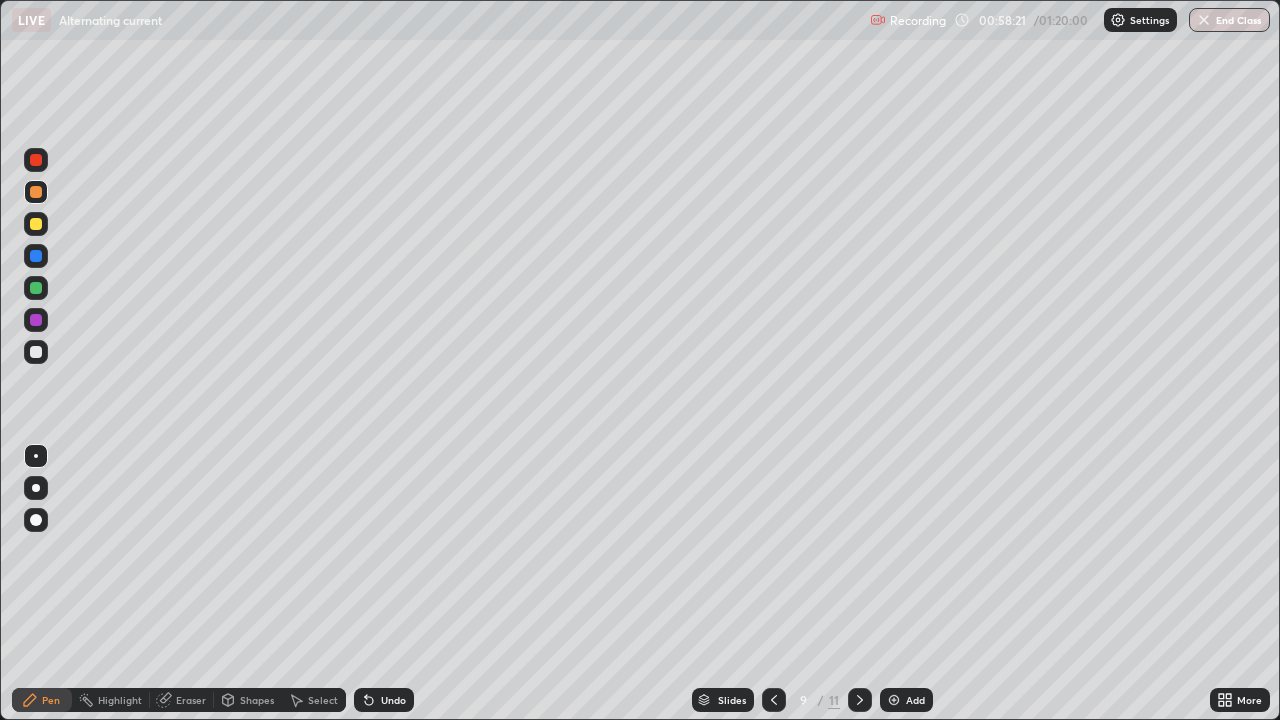 click on "Undo" at bounding box center [393, 700] 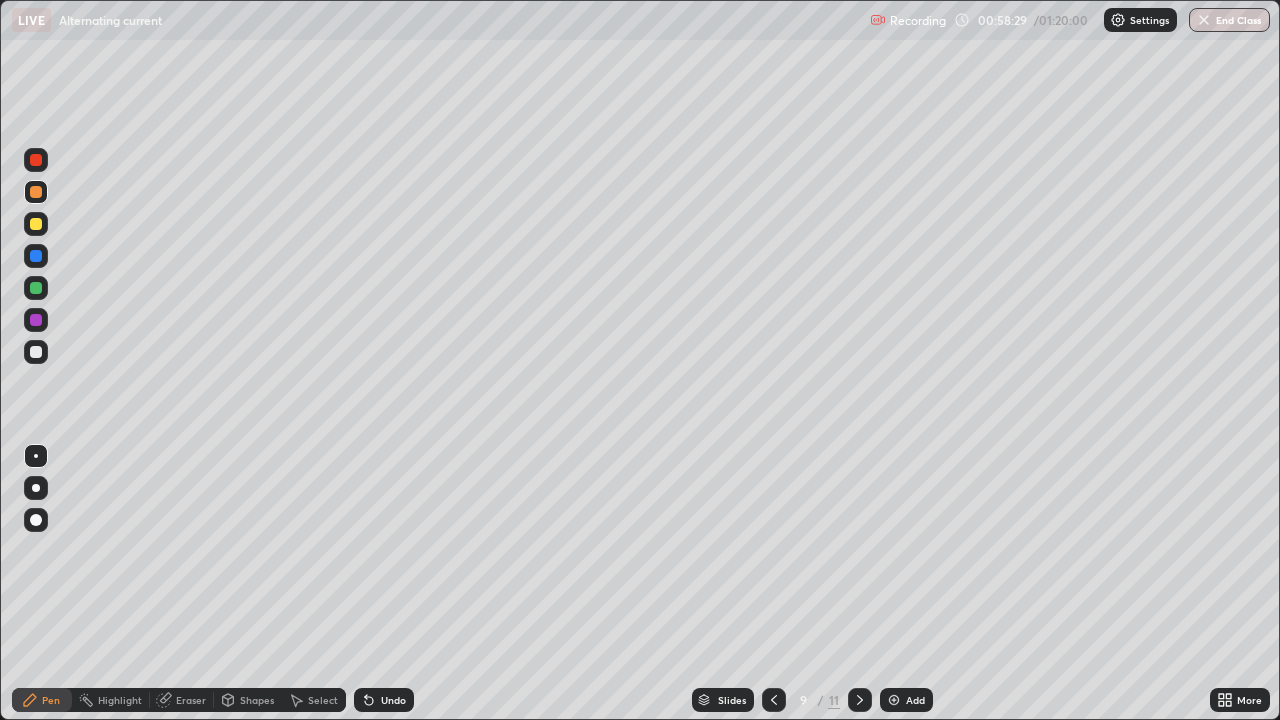 click at bounding box center [36, 320] 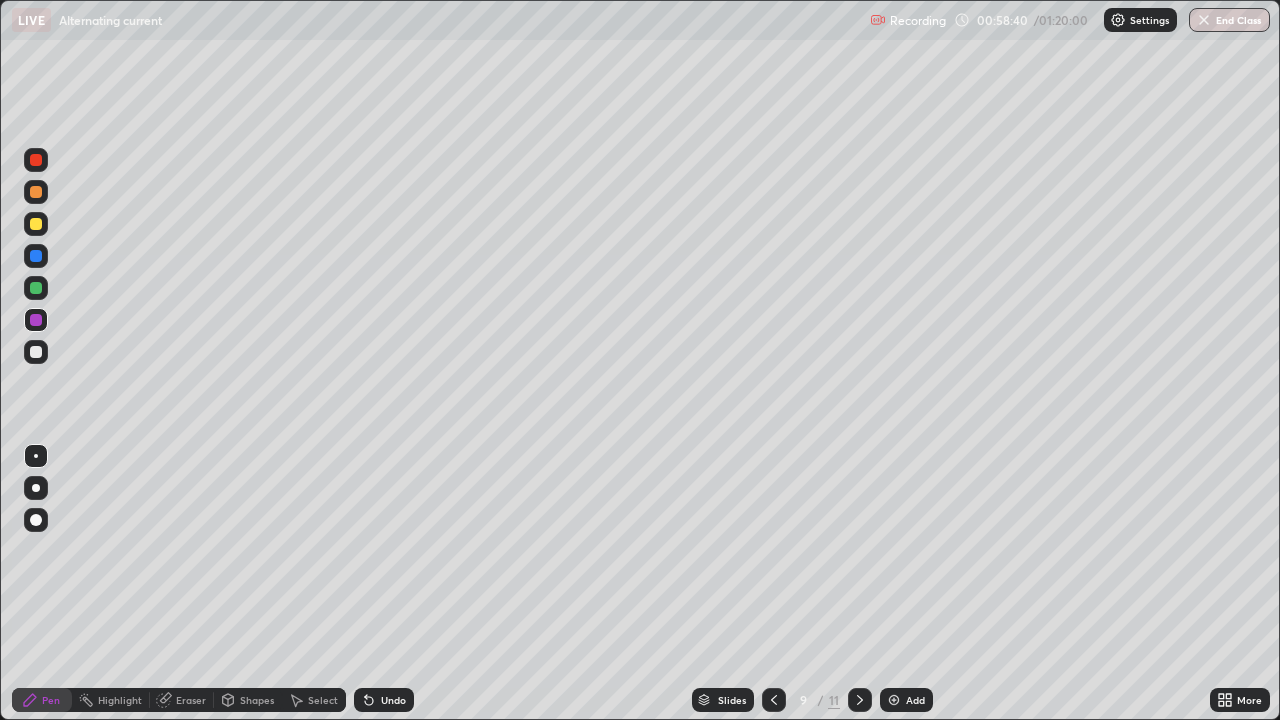 click at bounding box center (36, 352) 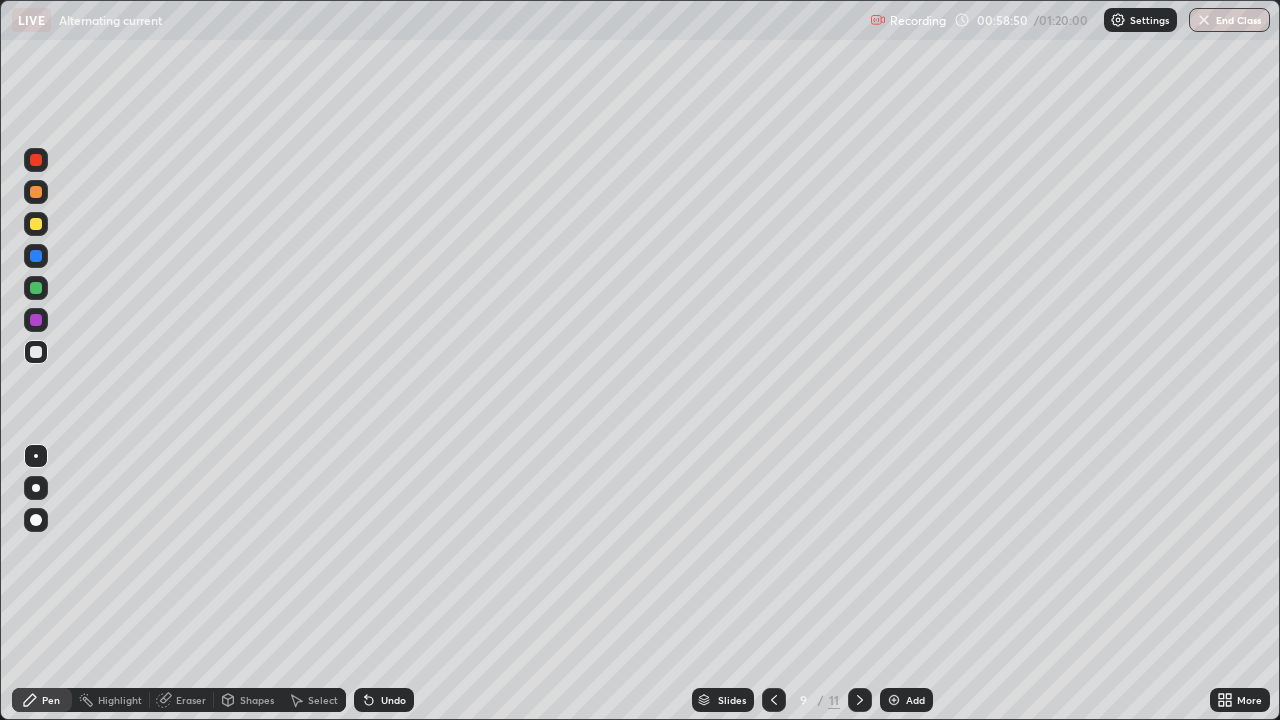 click at bounding box center [36, 288] 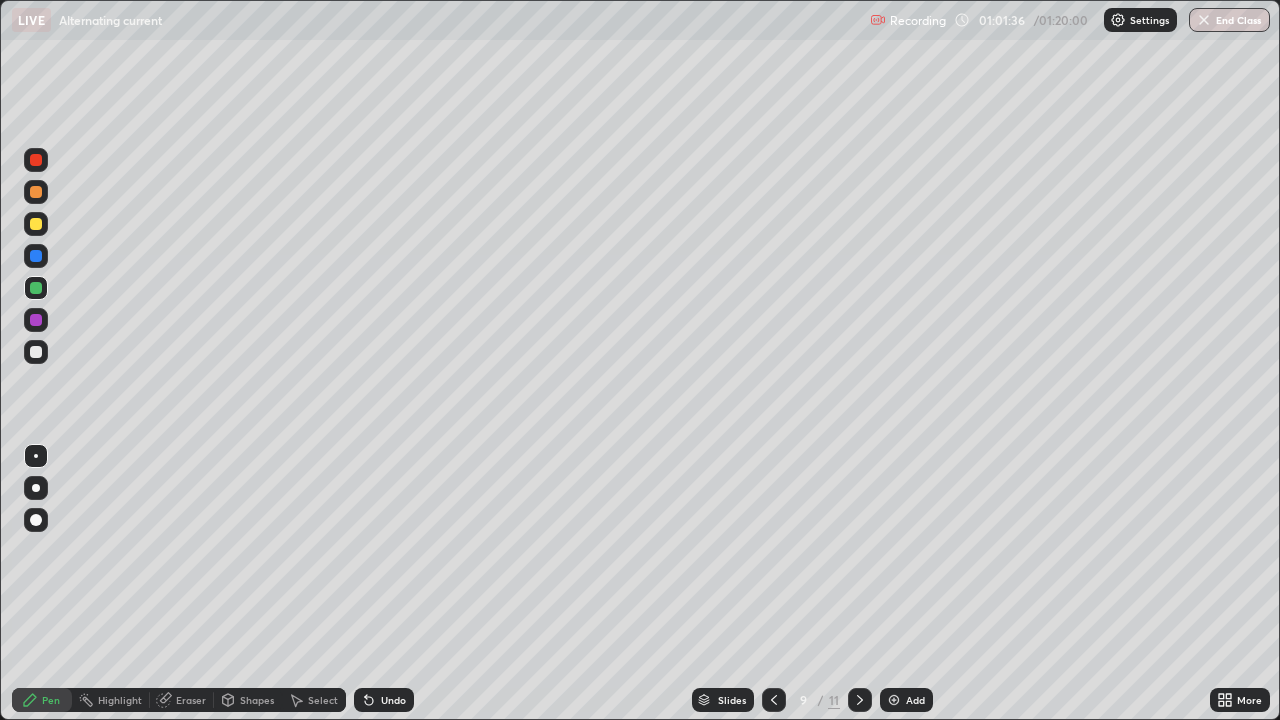 click at bounding box center [36, 256] 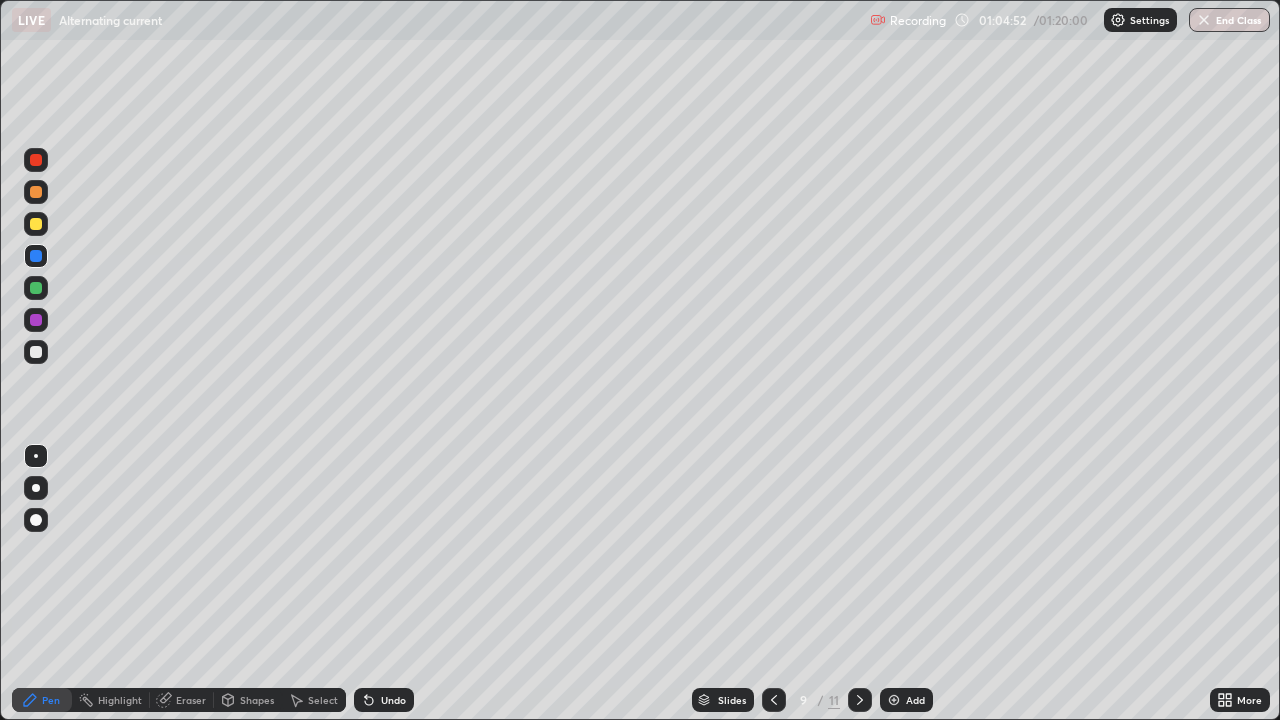 click on "Add" at bounding box center [915, 700] 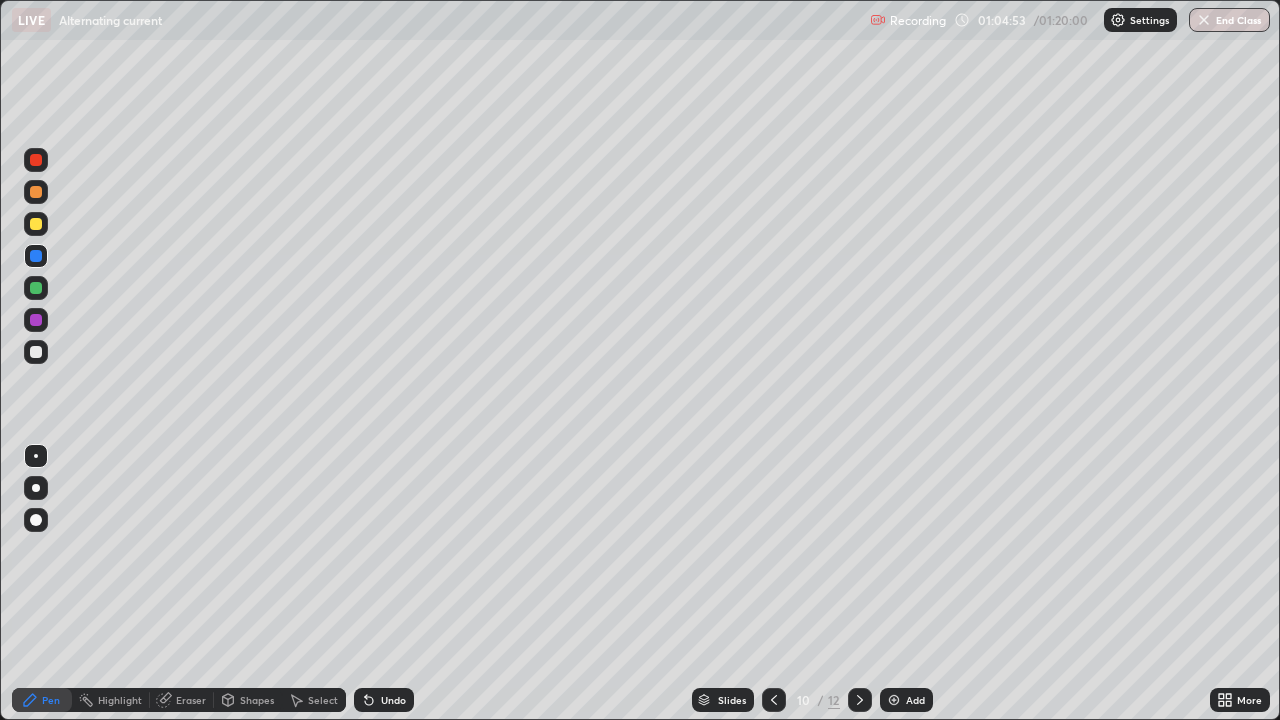 click at bounding box center [36, 192] 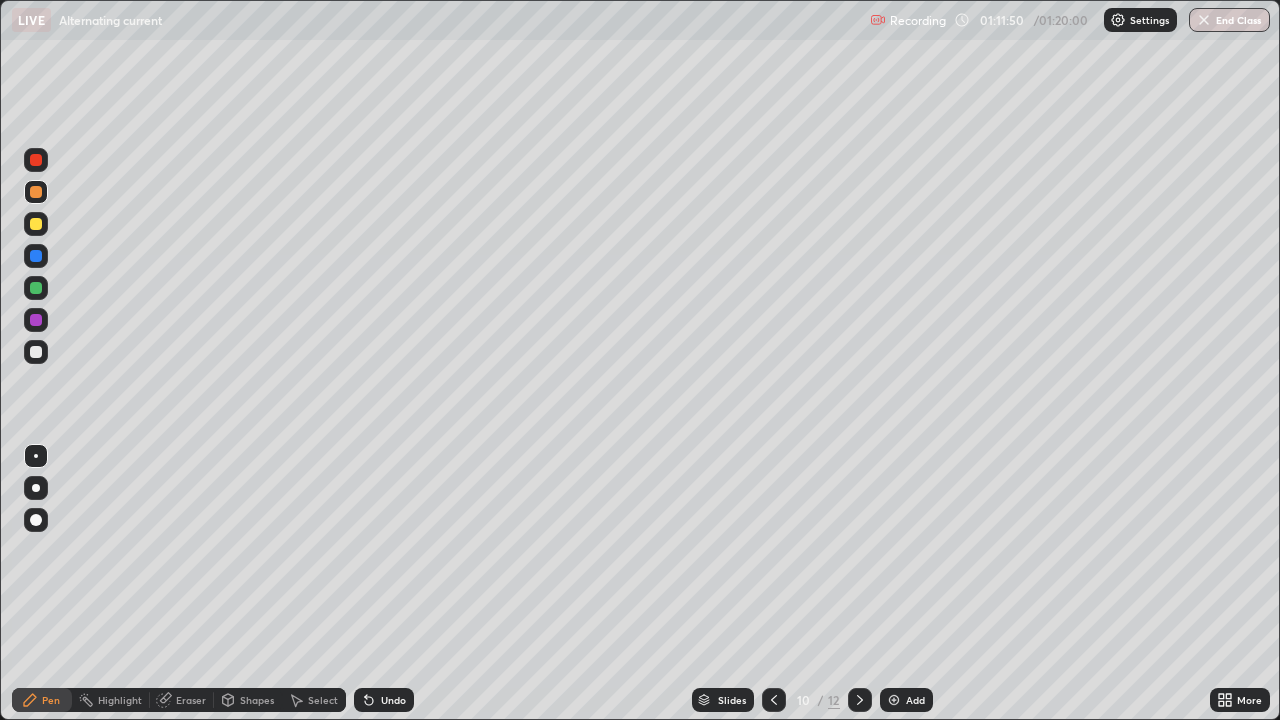 click on "Add" at bounding box center (915, 700) 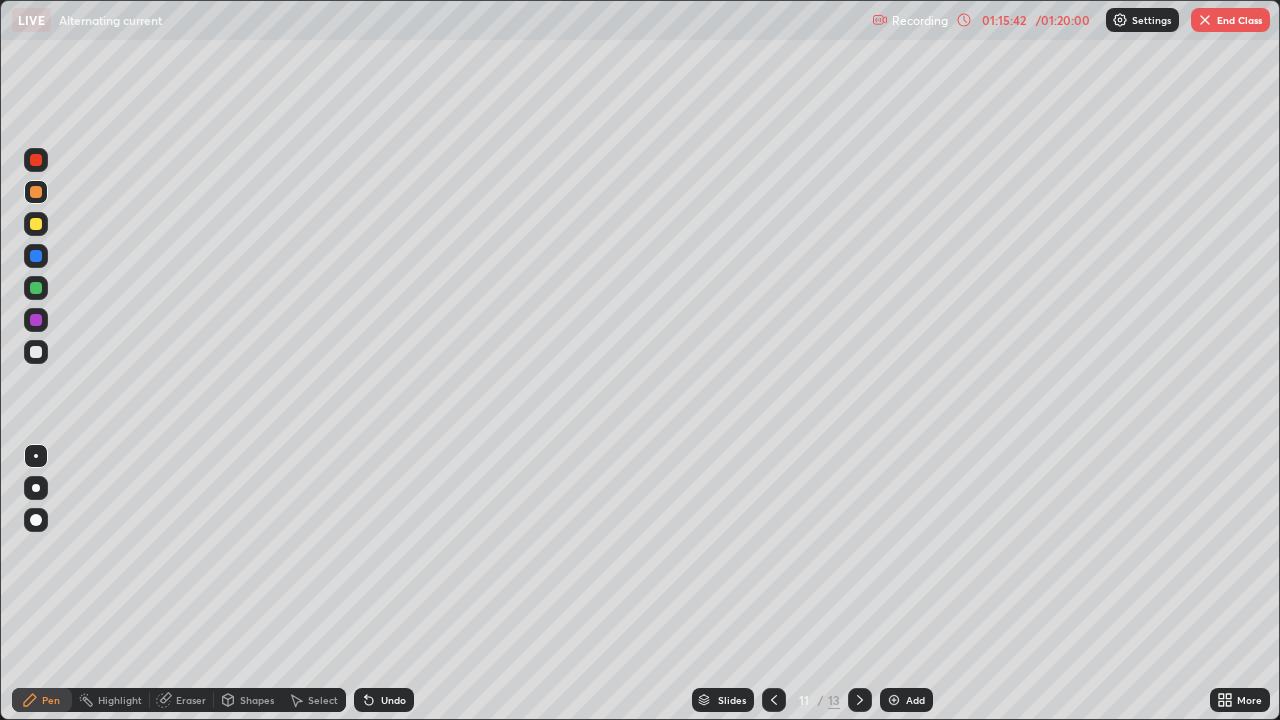 click at bounding box center [36, 256] 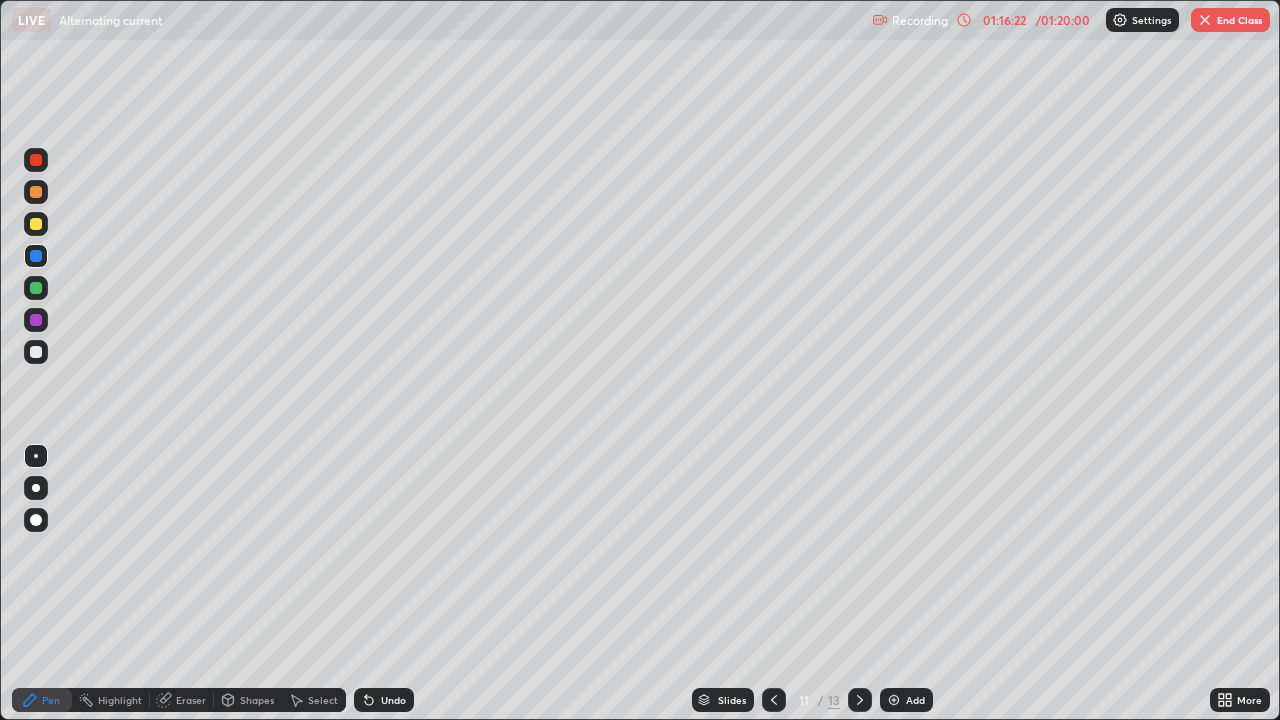 click on "Undo" at bounding box center [393, 700] 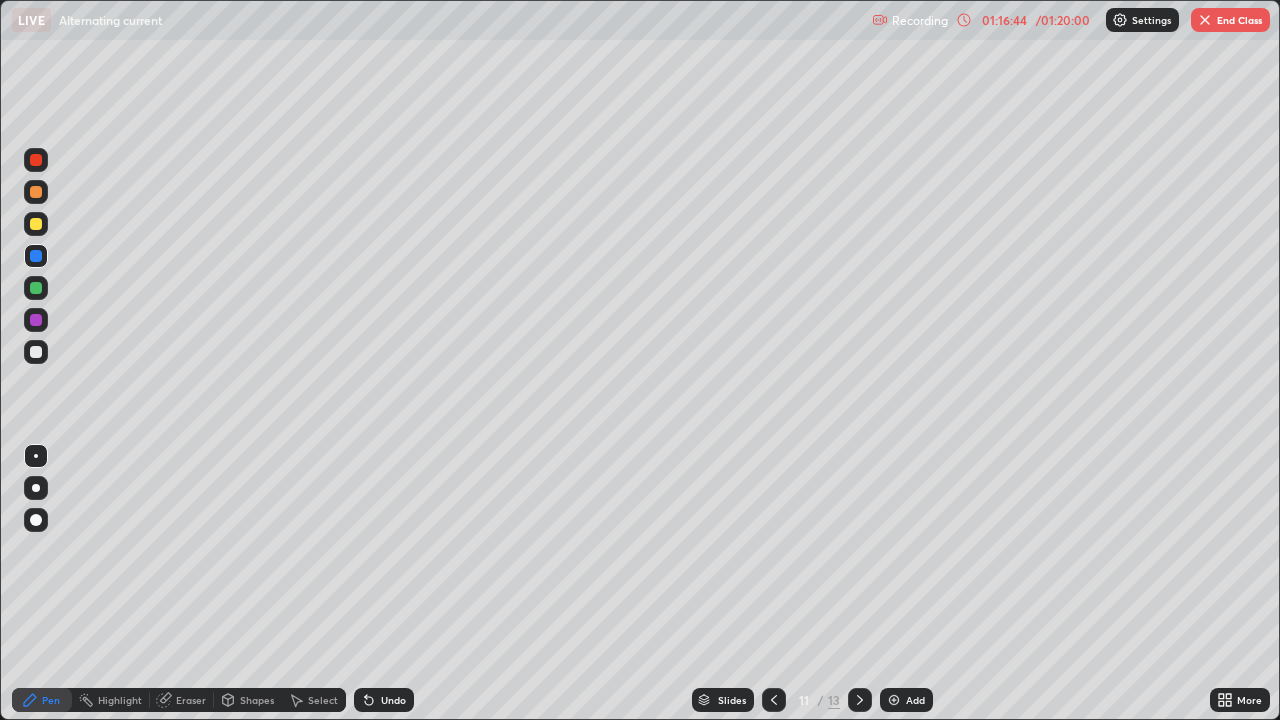 click at bounding box center (36, 320) 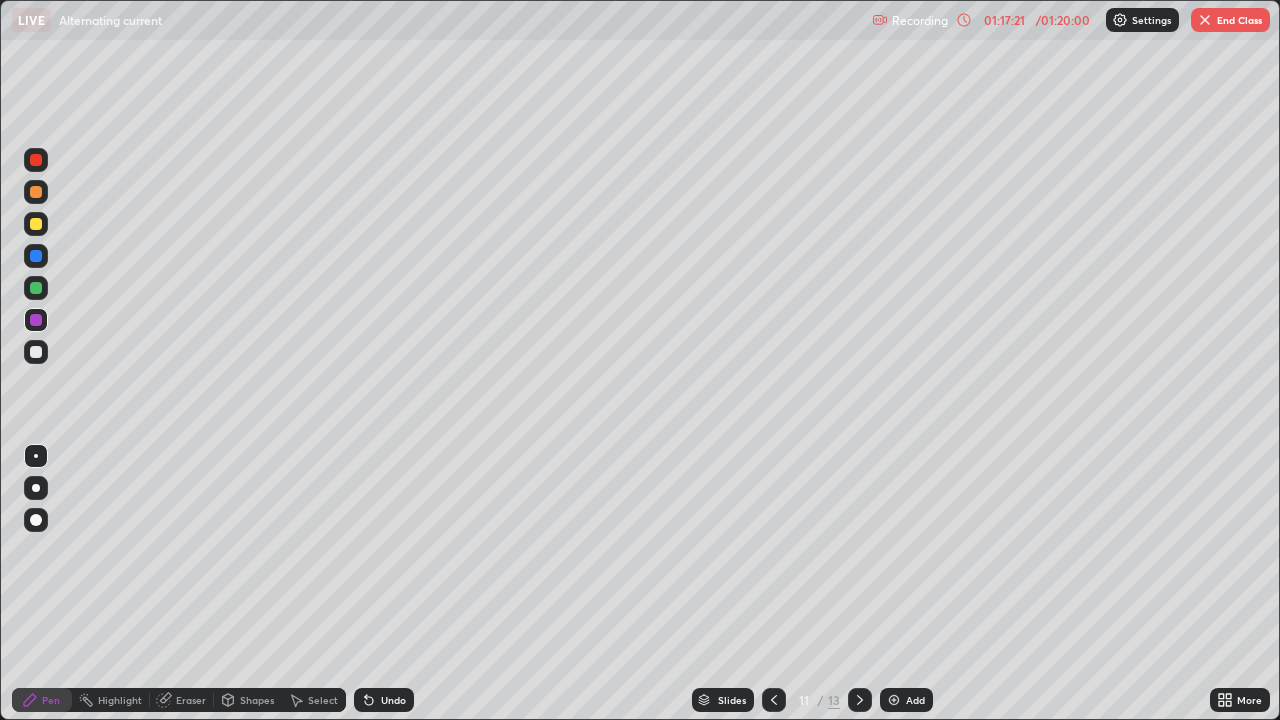 click at bounding box center (36, 256) 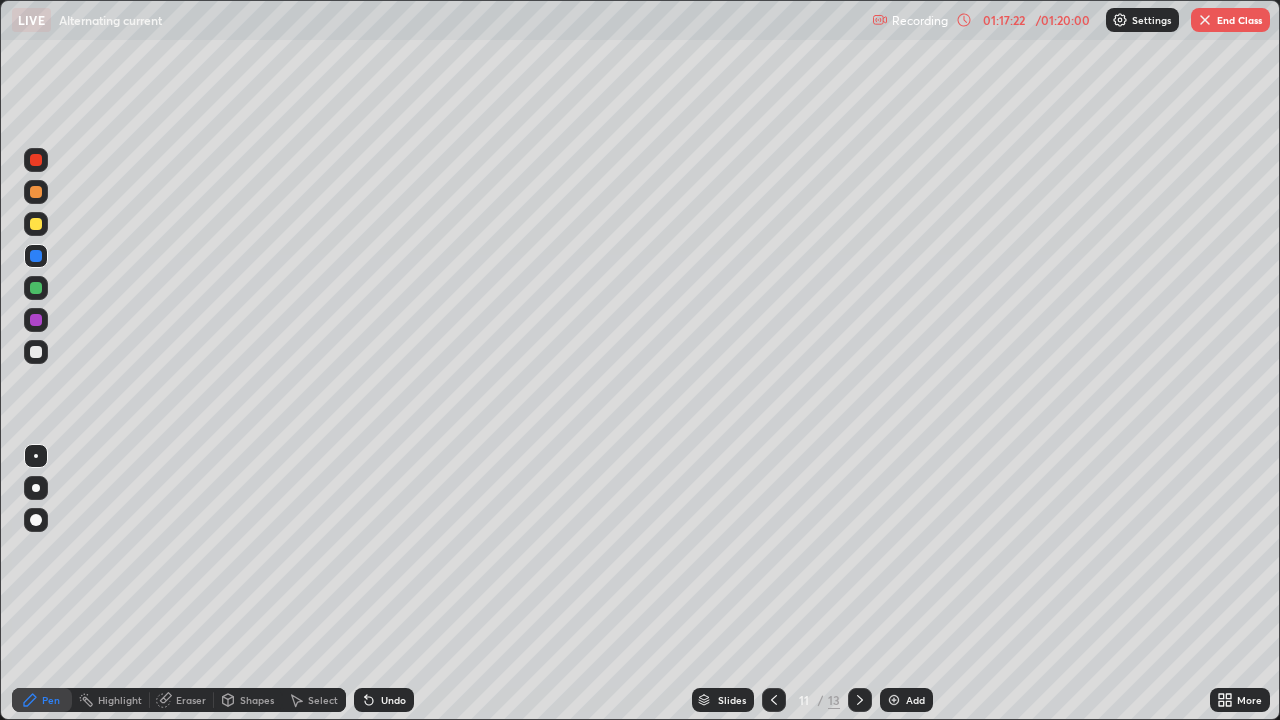 click at bounding box center [36, 320] 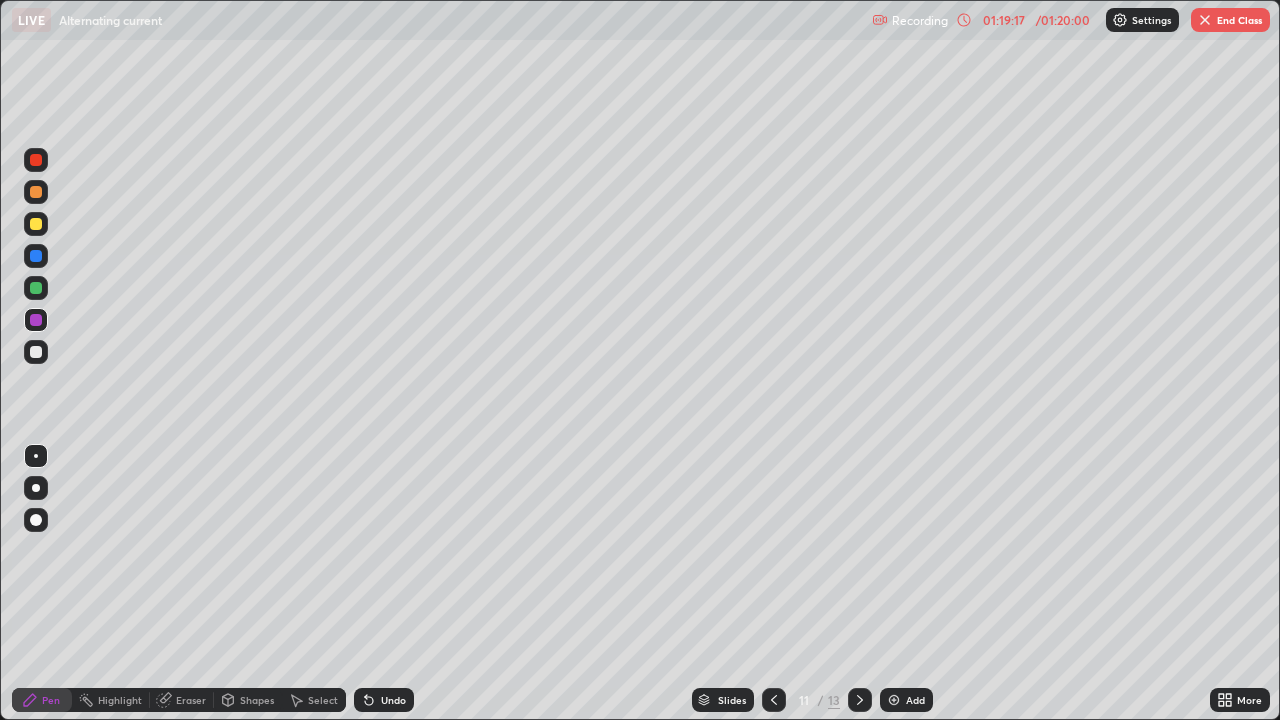 click 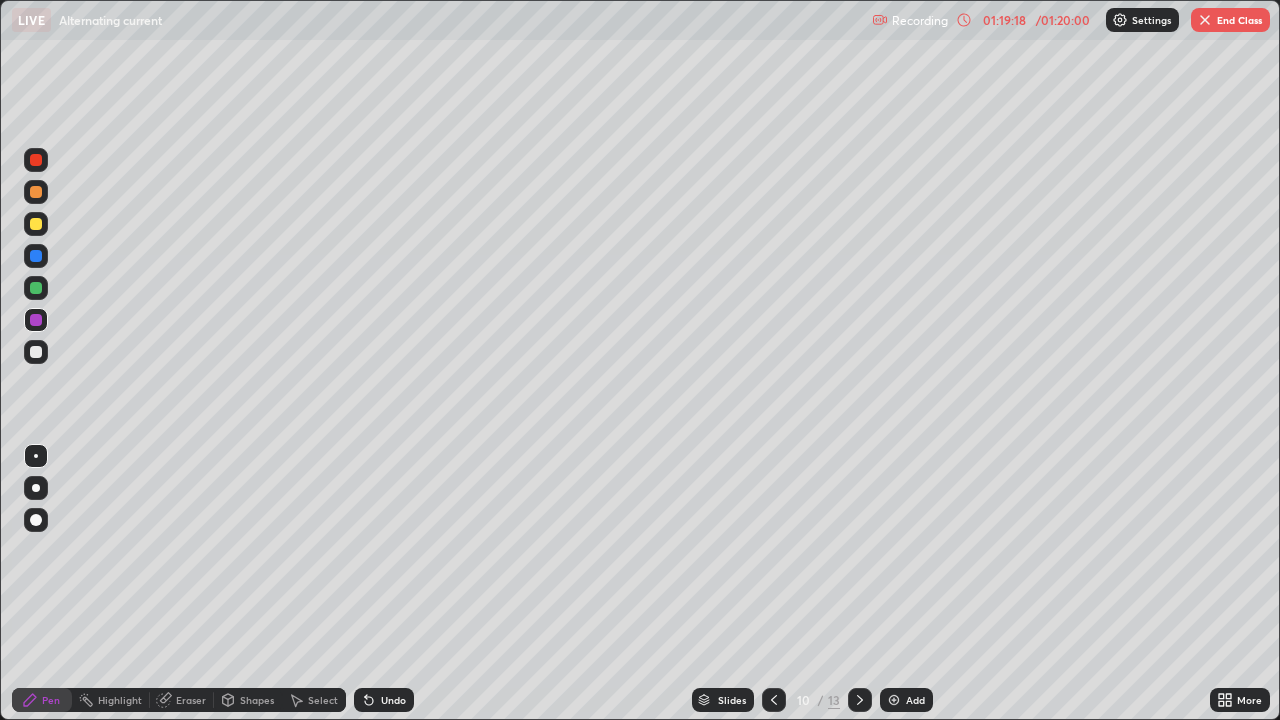 click 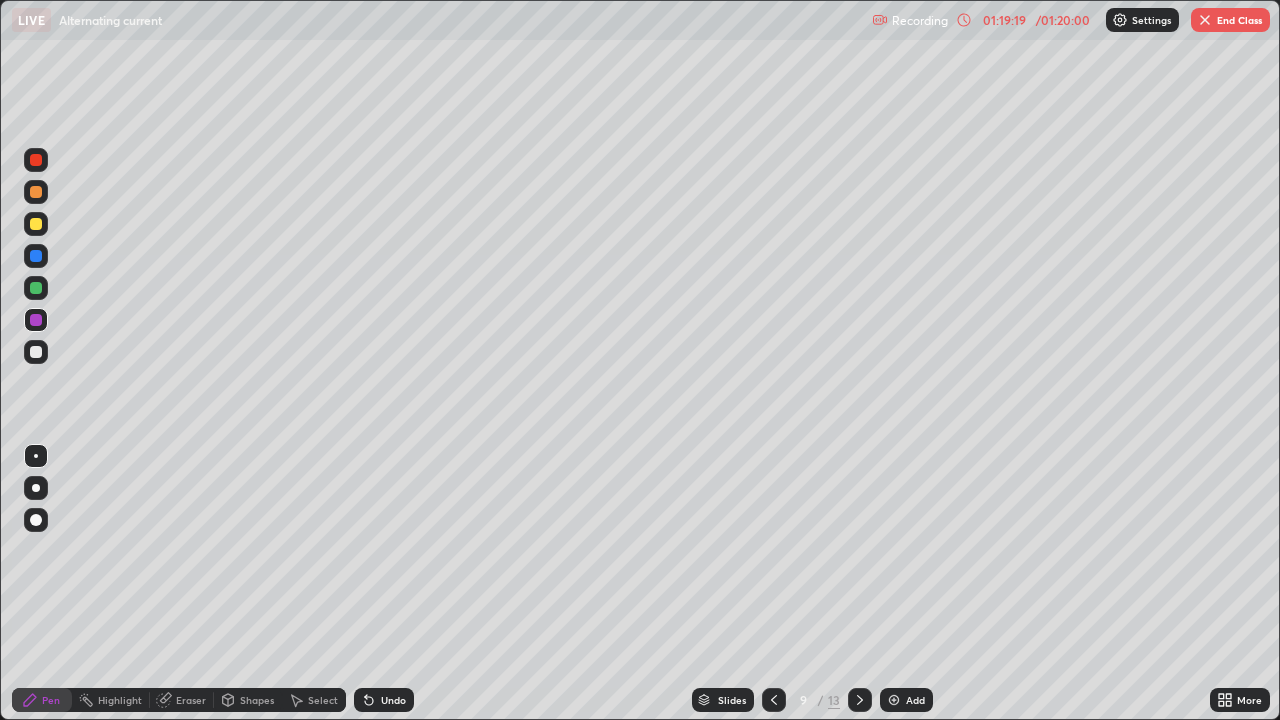 click at bounding box center (860, 700) 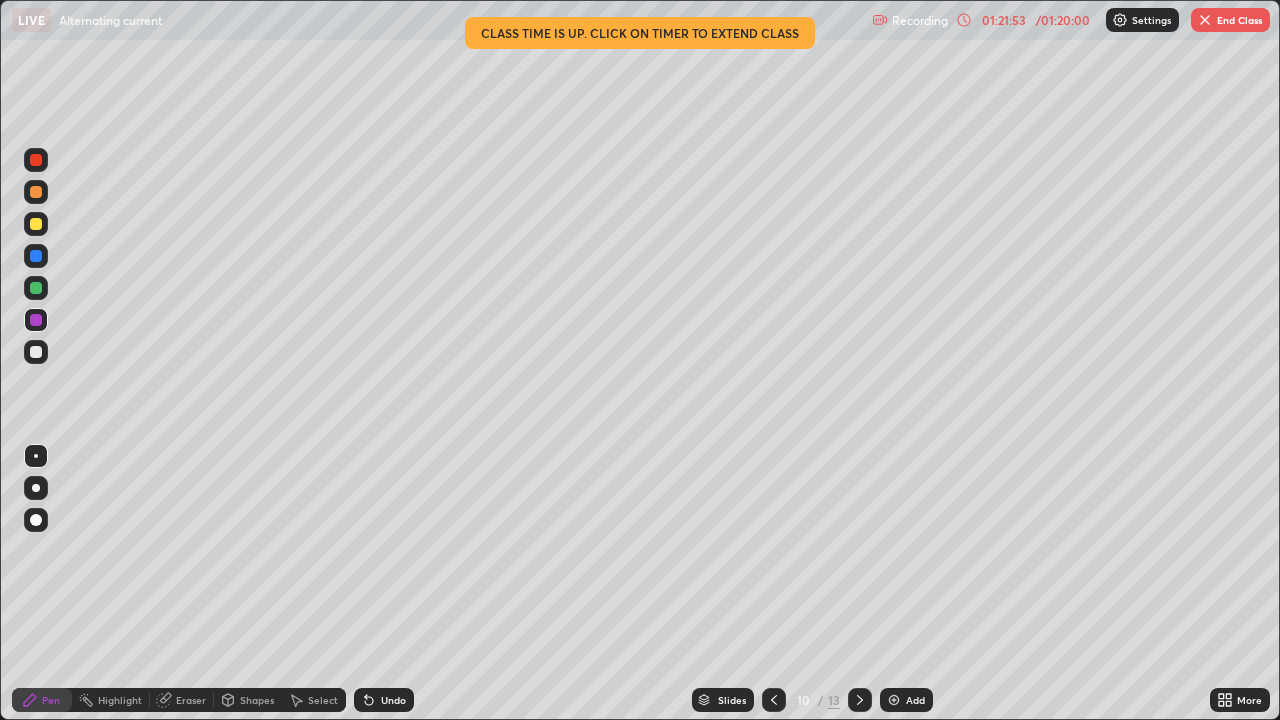 click on "End Class" at bounding box center [1230, 20] 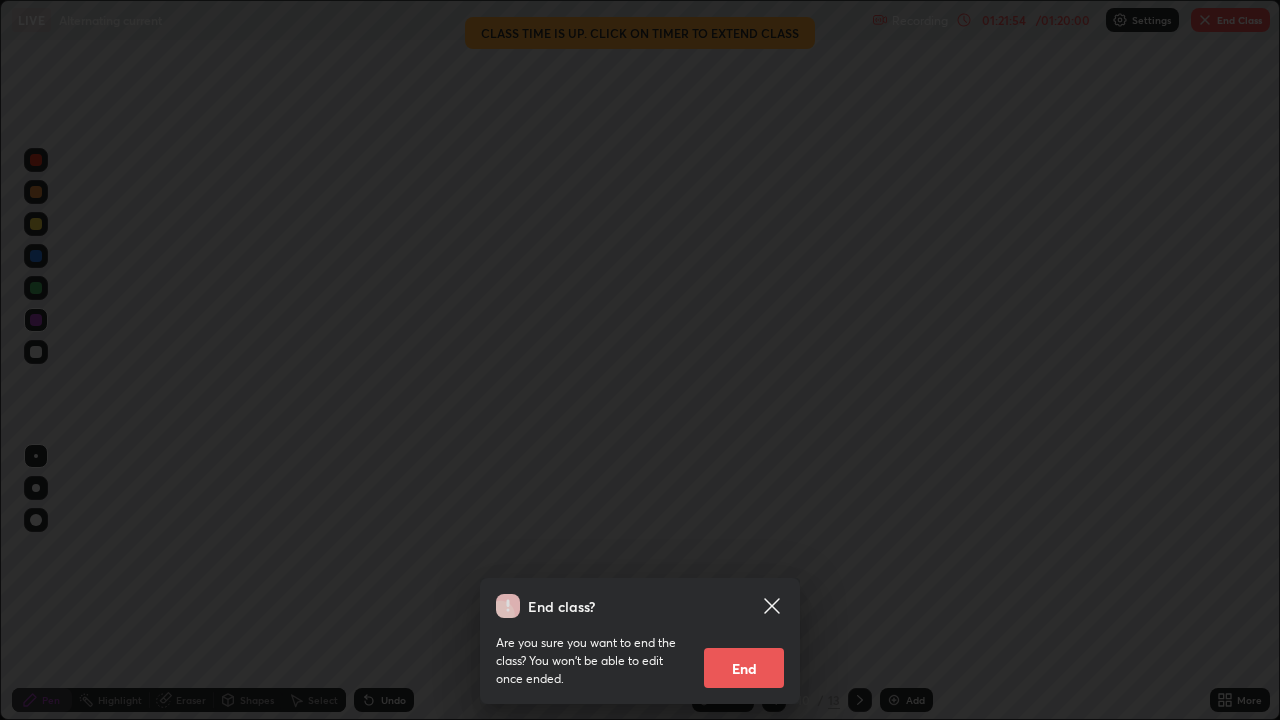 click on "End" at bounding box center (744, 668) 